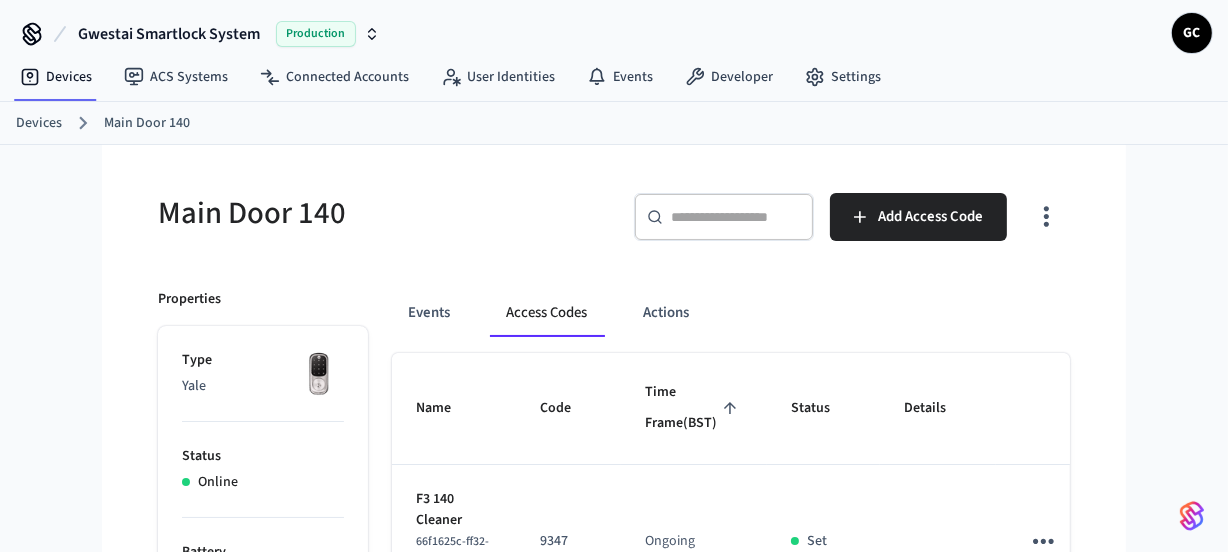 scroll, scrollTop: 0, scrollLeft: 0, axis: both 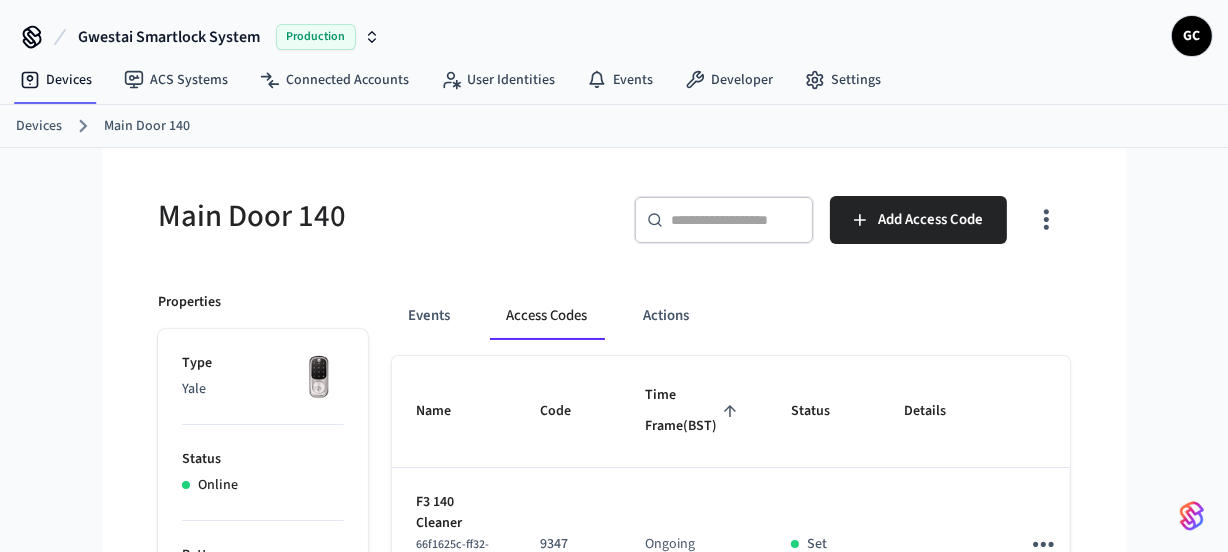 click on "Devices" at bounding box center (39, 126) 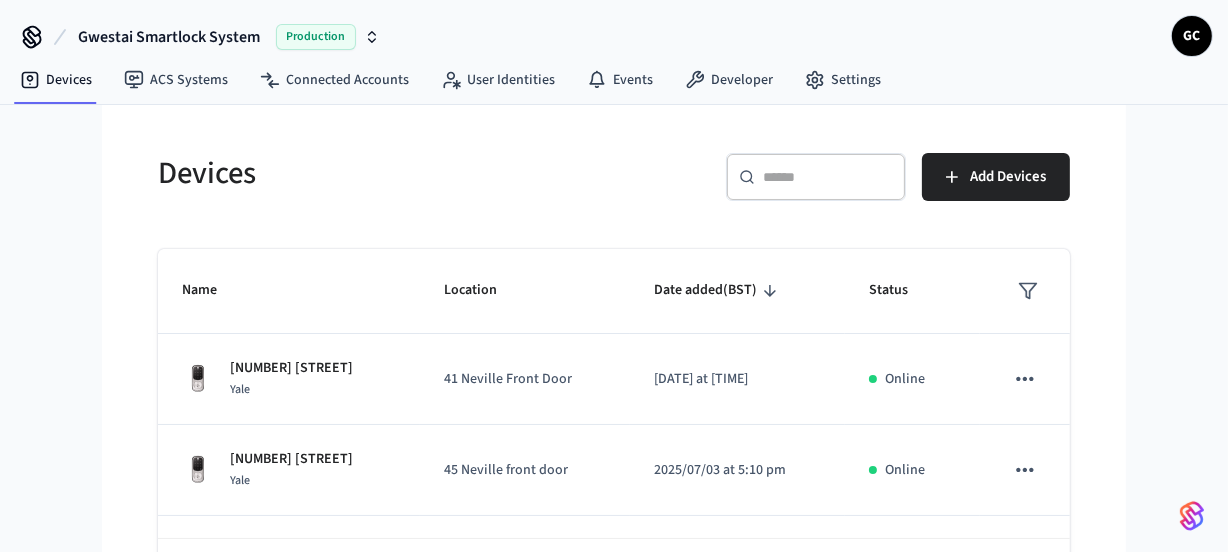 click at bounding box center (828, 177) 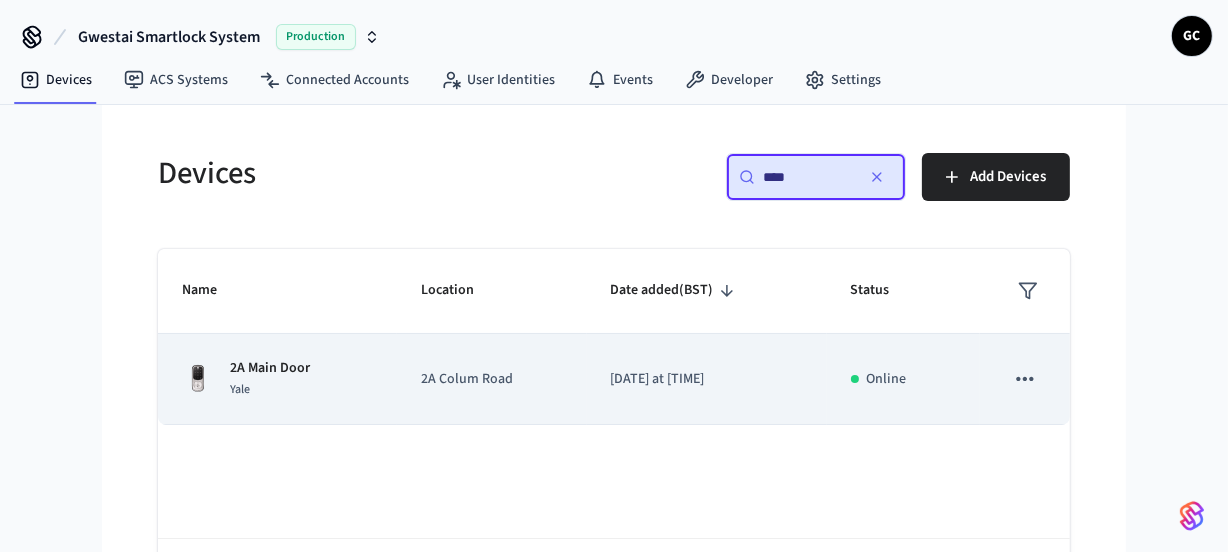 type on "****" 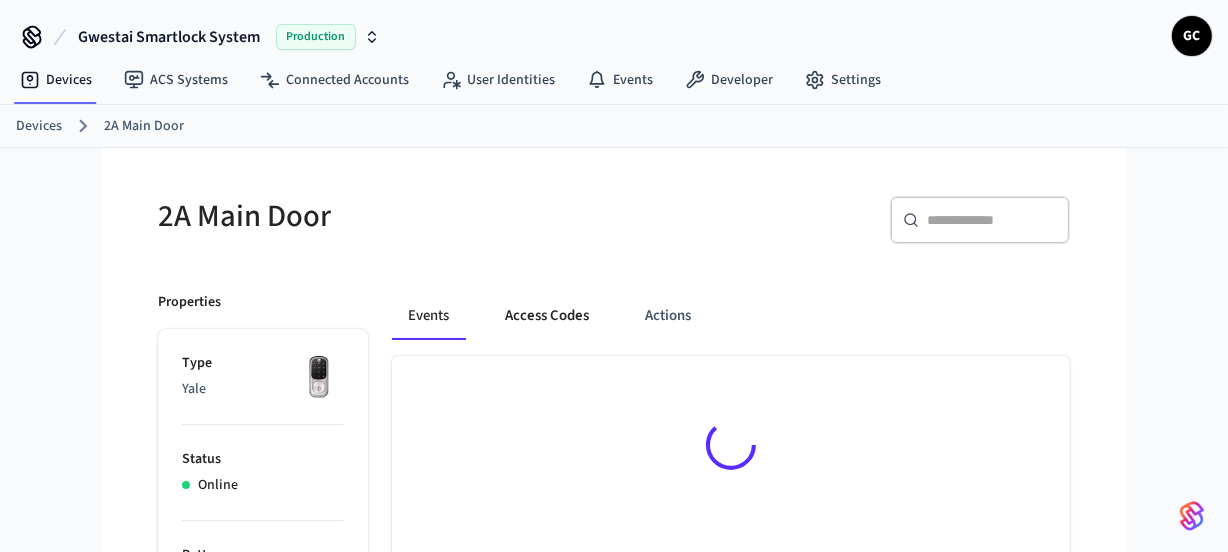 click on "Access Codes" at bounding box center (547, 316) 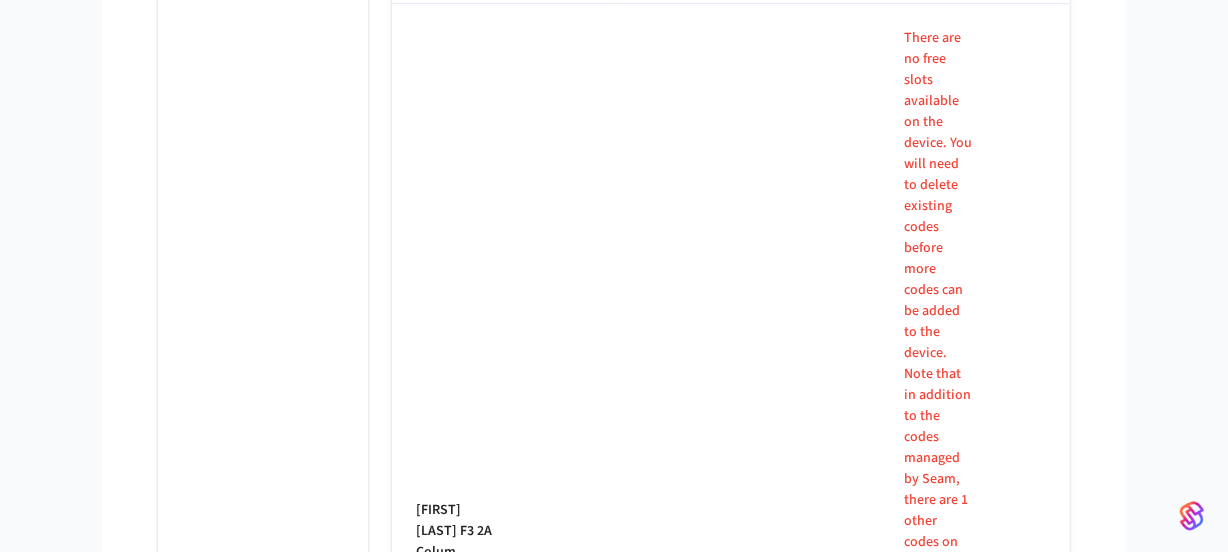scroll, scrollTop: 5909, scrollLeft: 0, axis: vertical 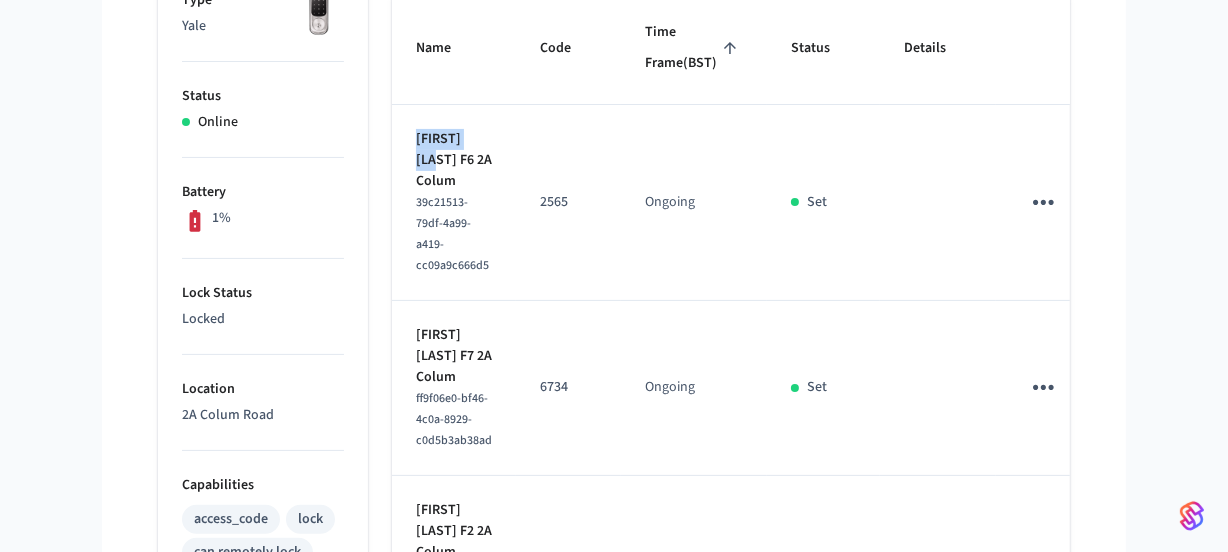 drag, startPoint x: 447, startPoint y: 186, endPoint x: 409, endPoint y: 171, distance: 40.853397 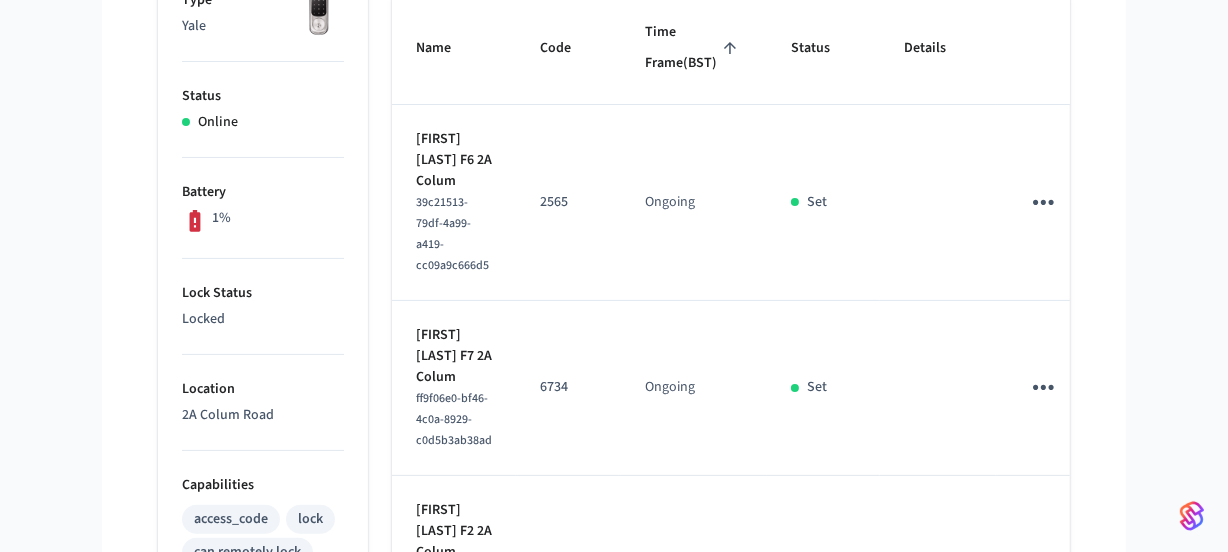 drag, startPoint x: 413, startPoint y: 172, endPoint x: 593, endPoint y: 143, distance: 182.32115 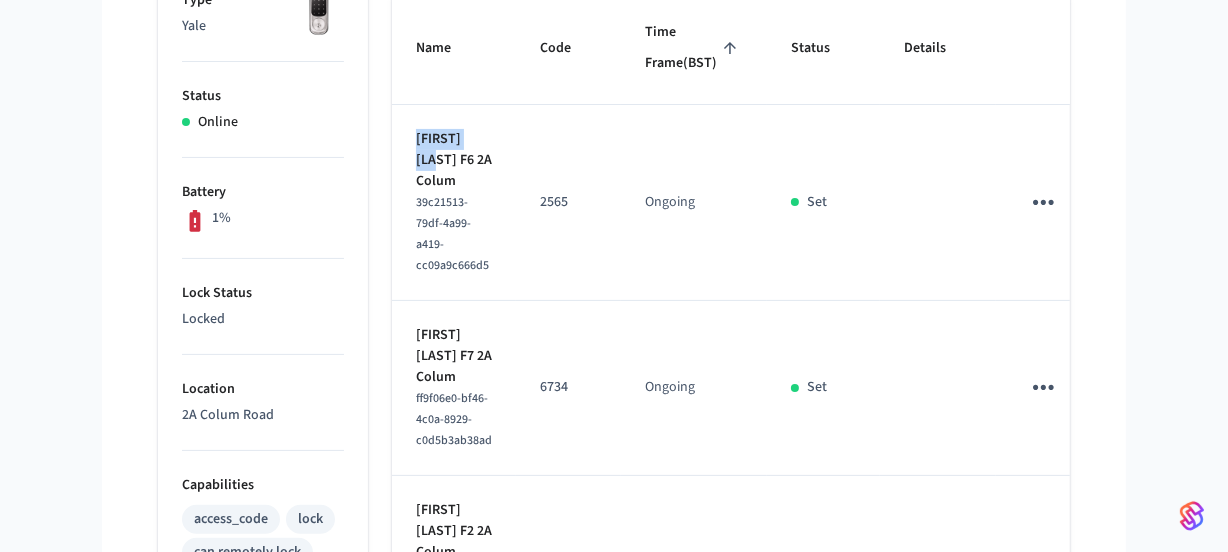 drag, startPoint x: 449, startPoint y: 188, endPoint x: 410, endPoint y: 170, distance: 42.953465 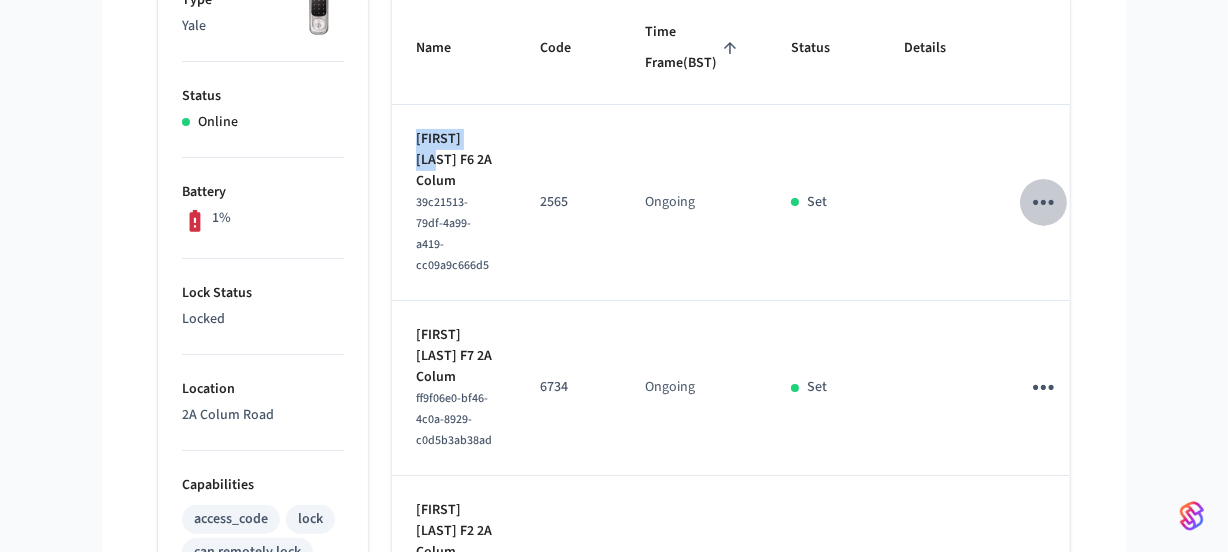 click 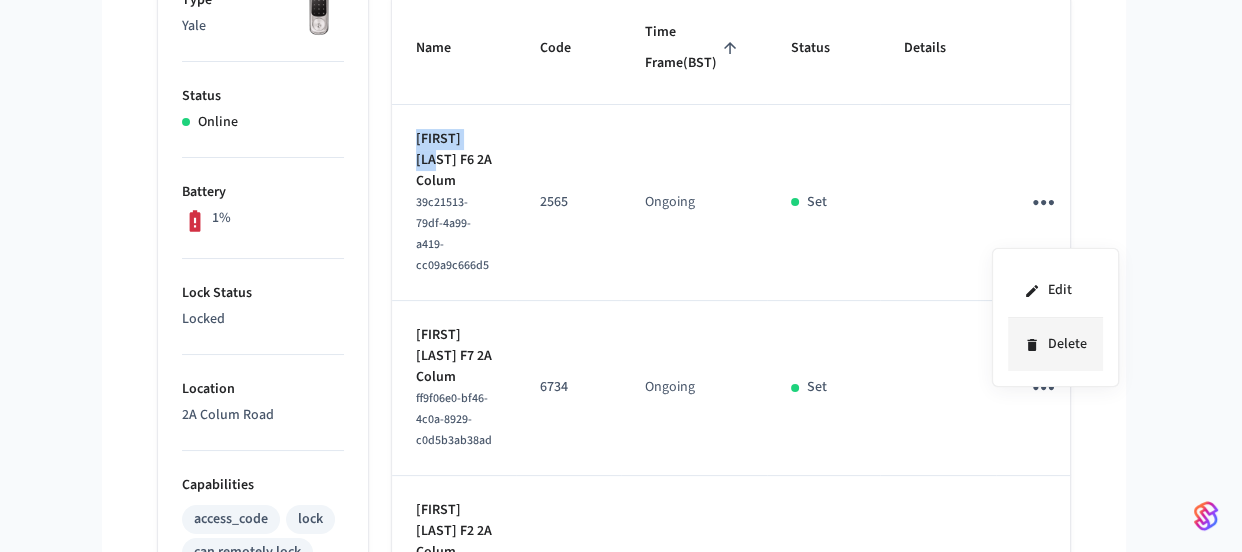 click on "Delete" at bounding box center (1055, 344) 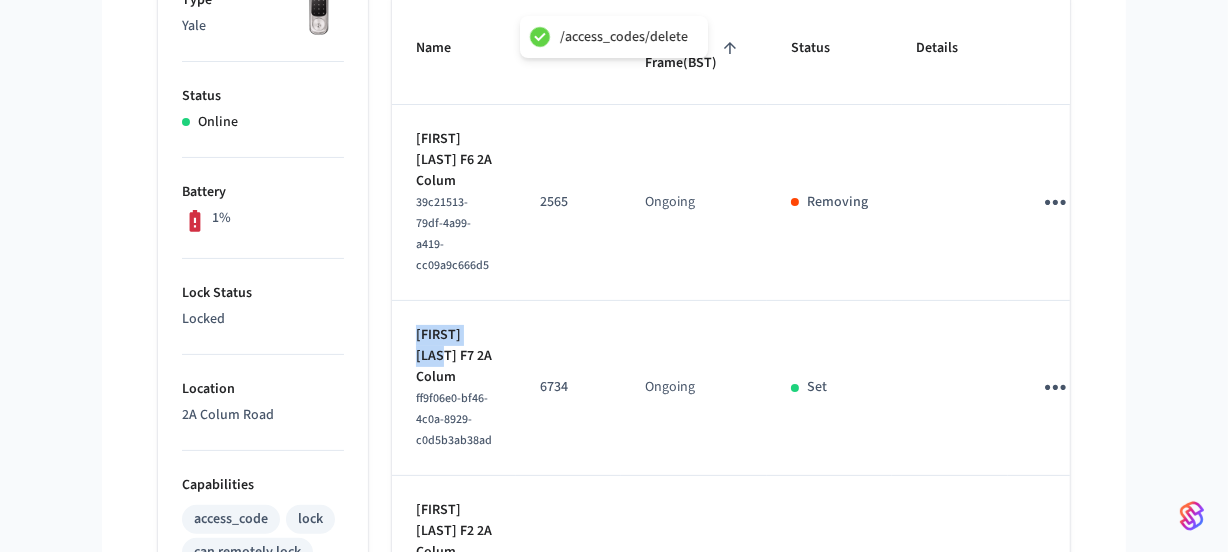 drag, startPoint x: 487, startPoint y: 361, endPoint x: 401, endPoint y: 360, distance: 86.00581 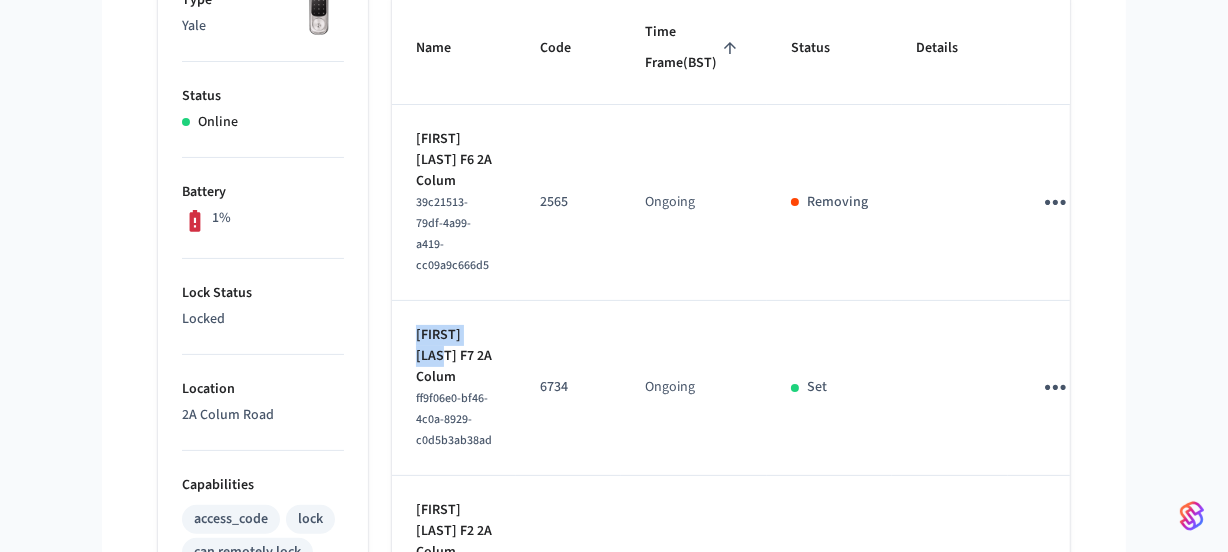 copy on "Vicki Nelson" 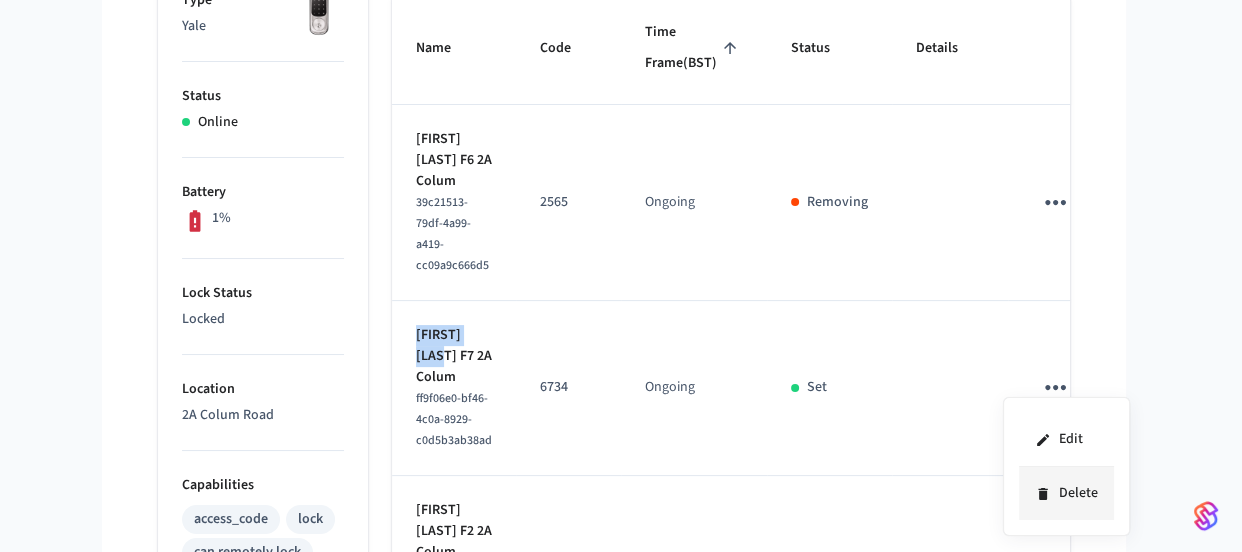 click on "Delete" at bounding box center [1066, 493] 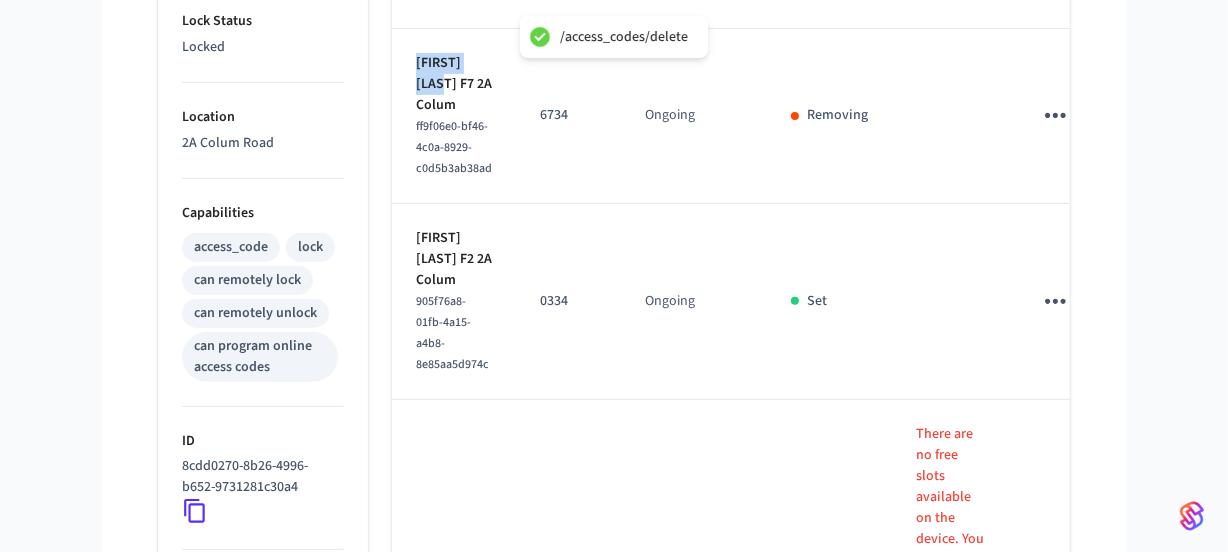 scroll, scrollTop: 636, scrollLeft: 0, axis: vertical 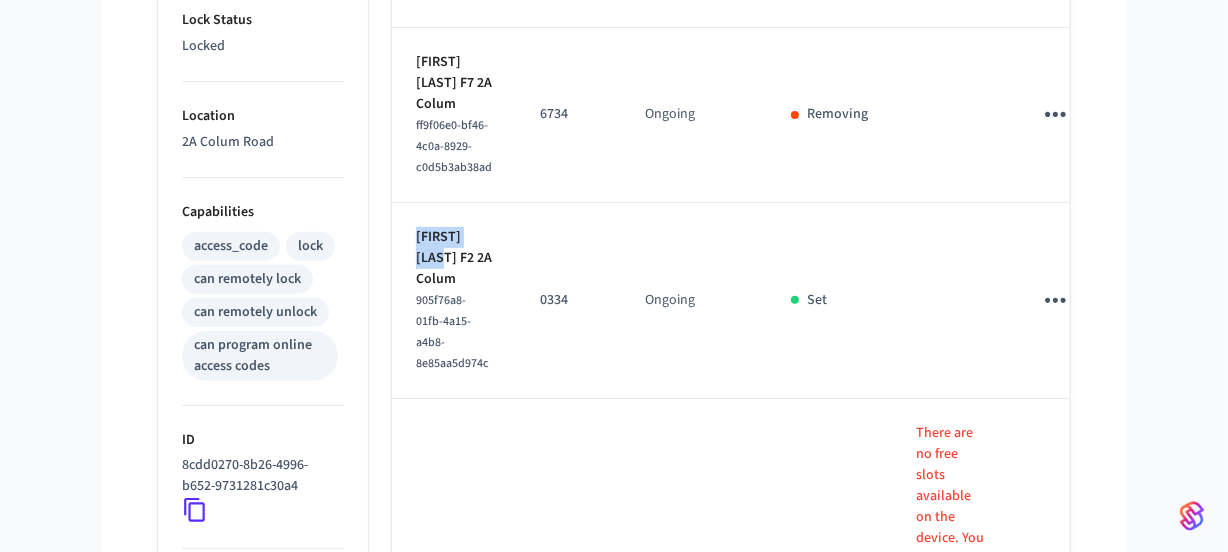 drag, startPoint x: 500, startPoint y: 246, endPoint x: 403, endPoint y: 246, distance: 97 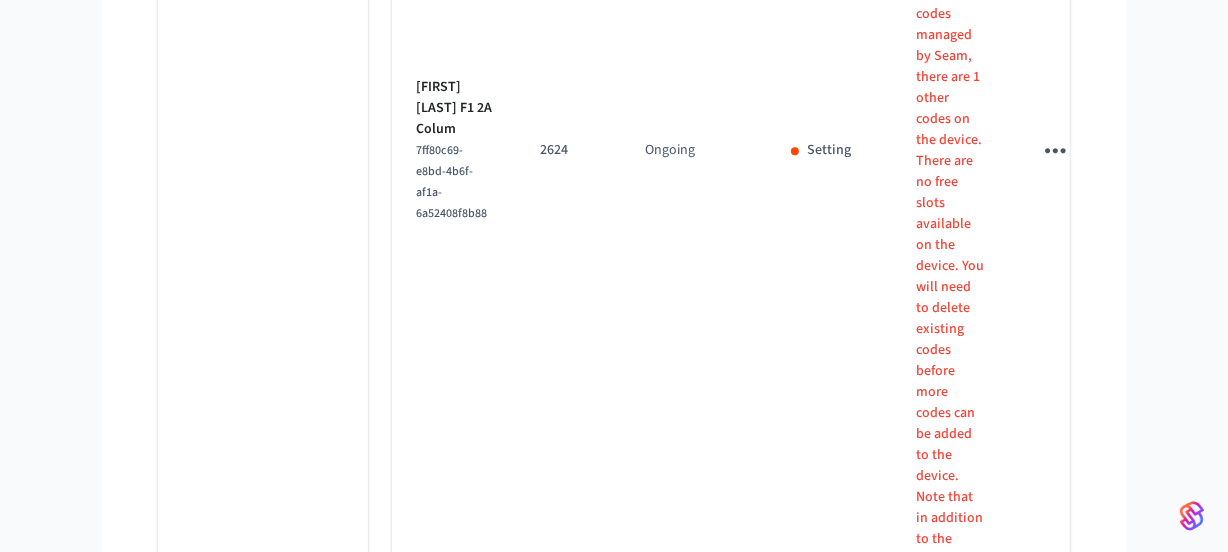 scroll, scrollTop: 4909, scrollLeft: 0, axis: vertical 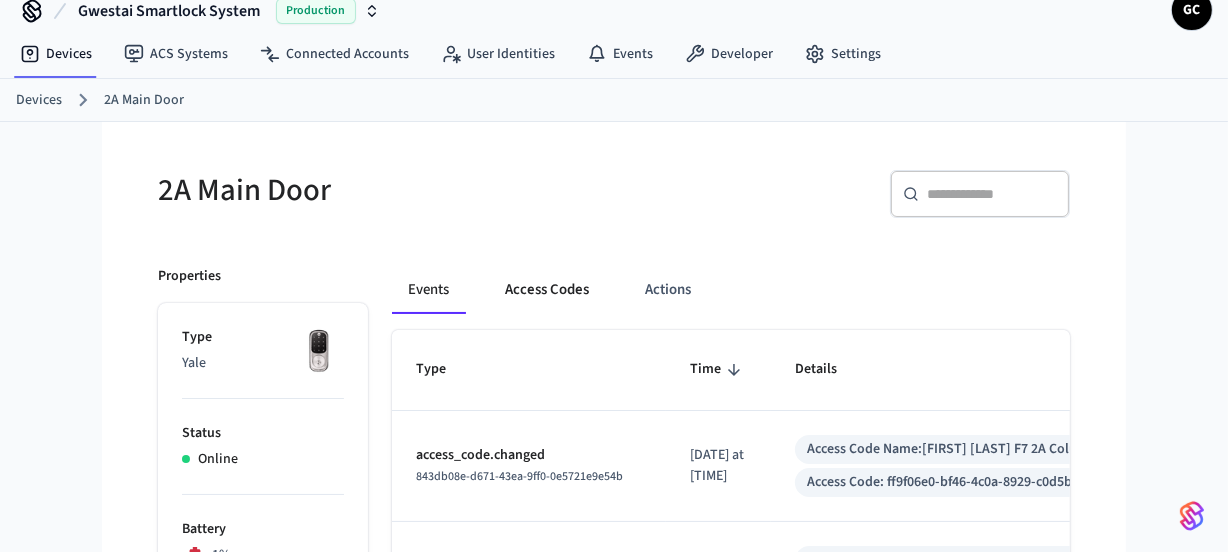 click on "Access Codes" at bounding box center [547, 290] 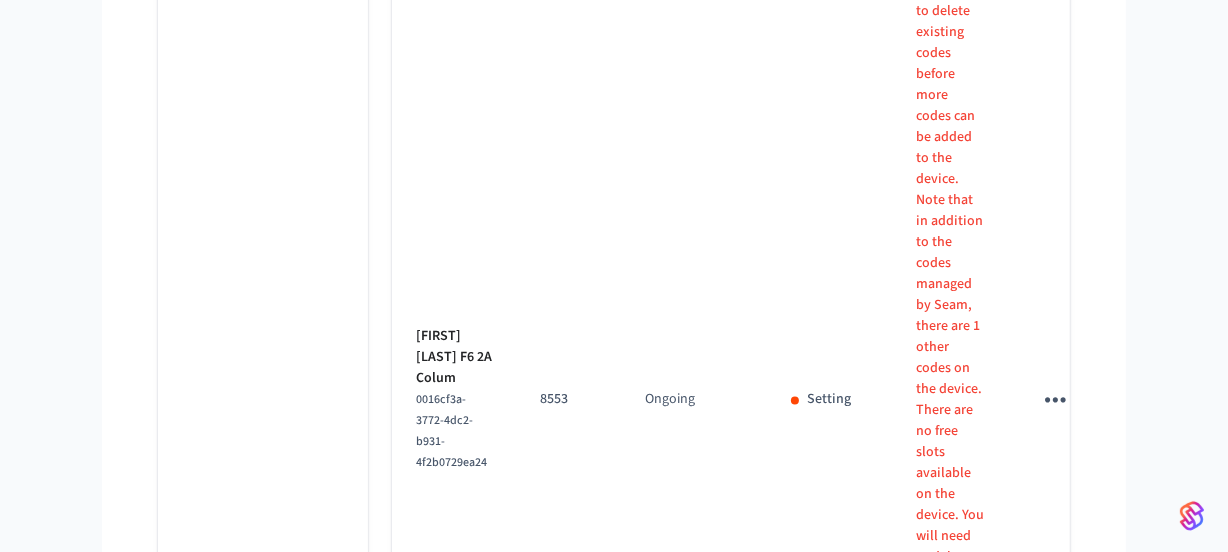 scroll, scrollTop: 3571, scrollLeft: 0, axis: vertical 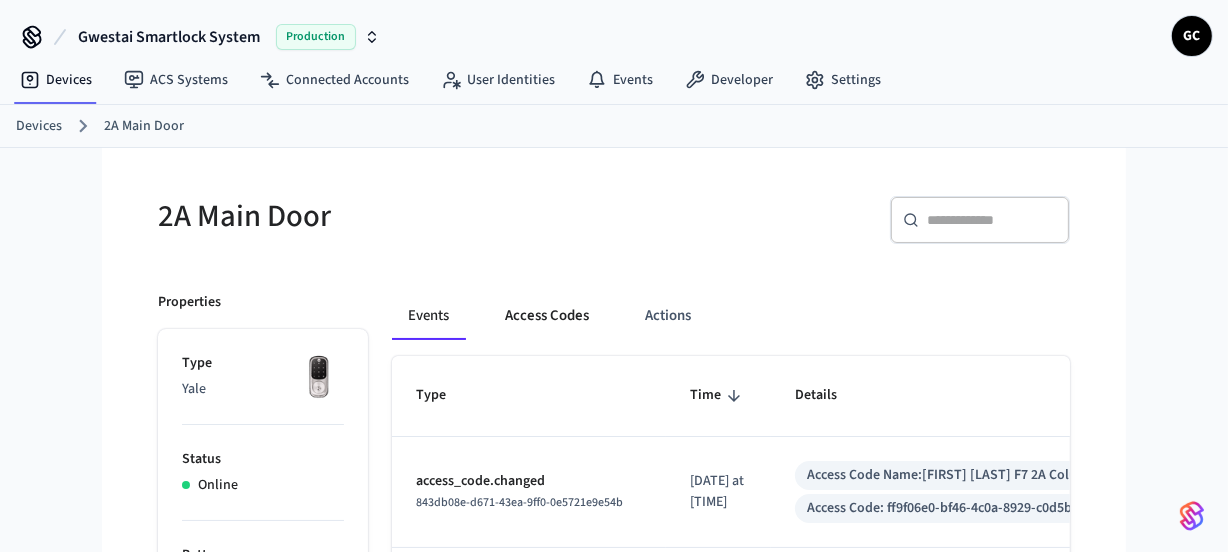 click on "Access Codes" at bounding box center (547, 316) 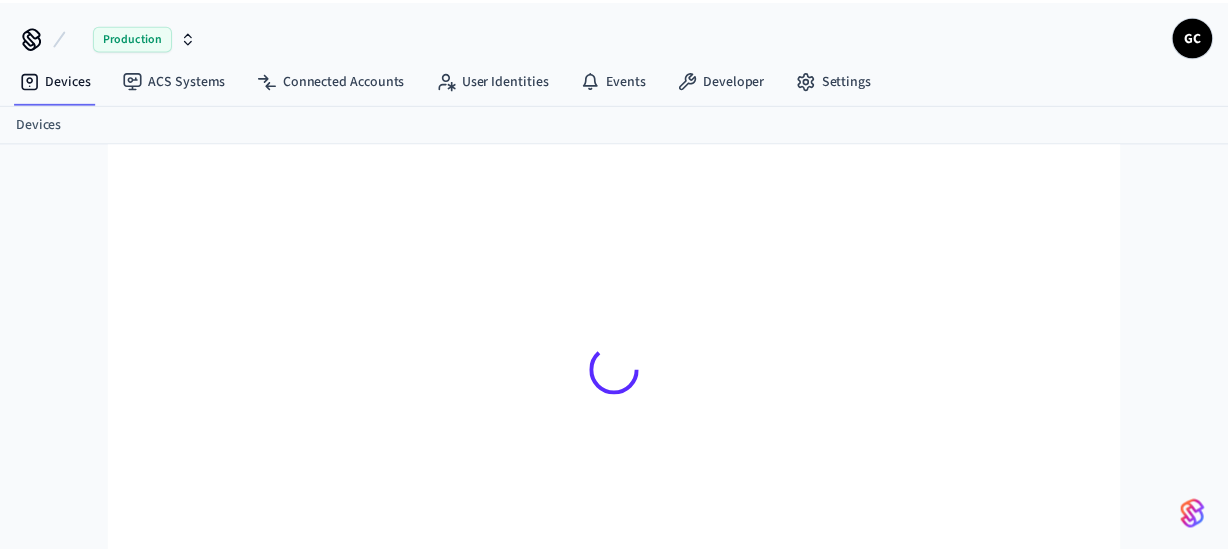 scroll, scrollTop: 0, scrollLeft: 0, axis: both 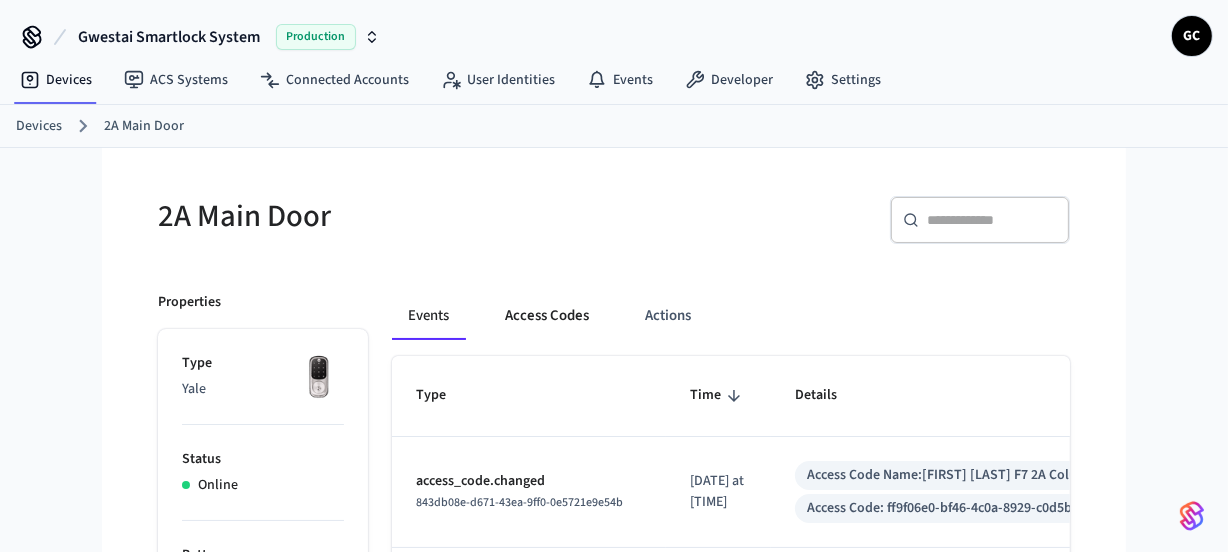 click on "Access Codes" at bounding box center [547, 316] 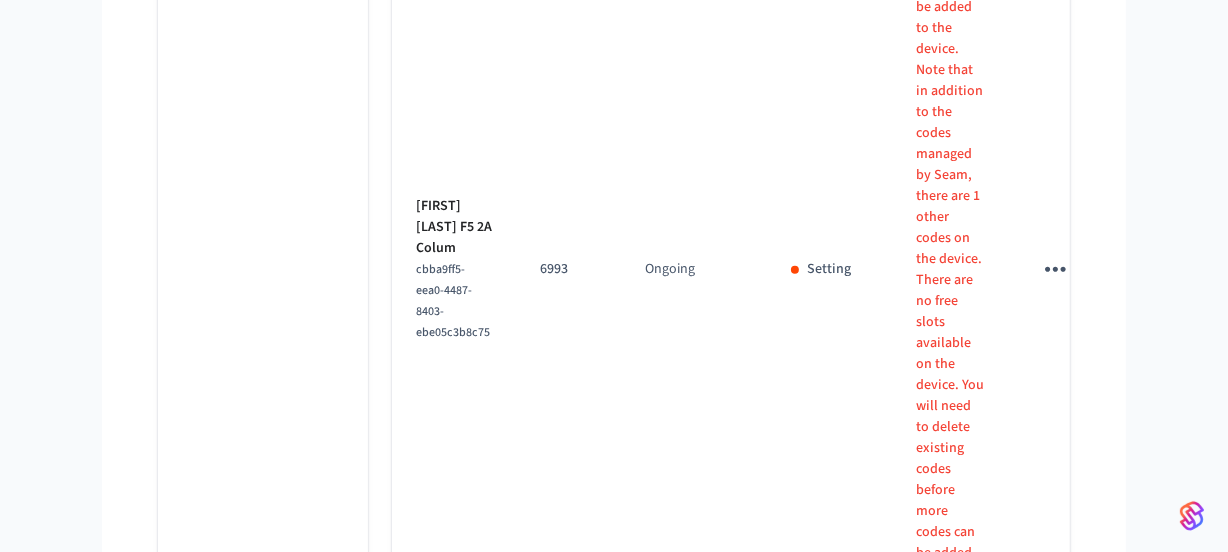 scroll, scrollTop: 8571, scrollLeft: 0, axis: vertical 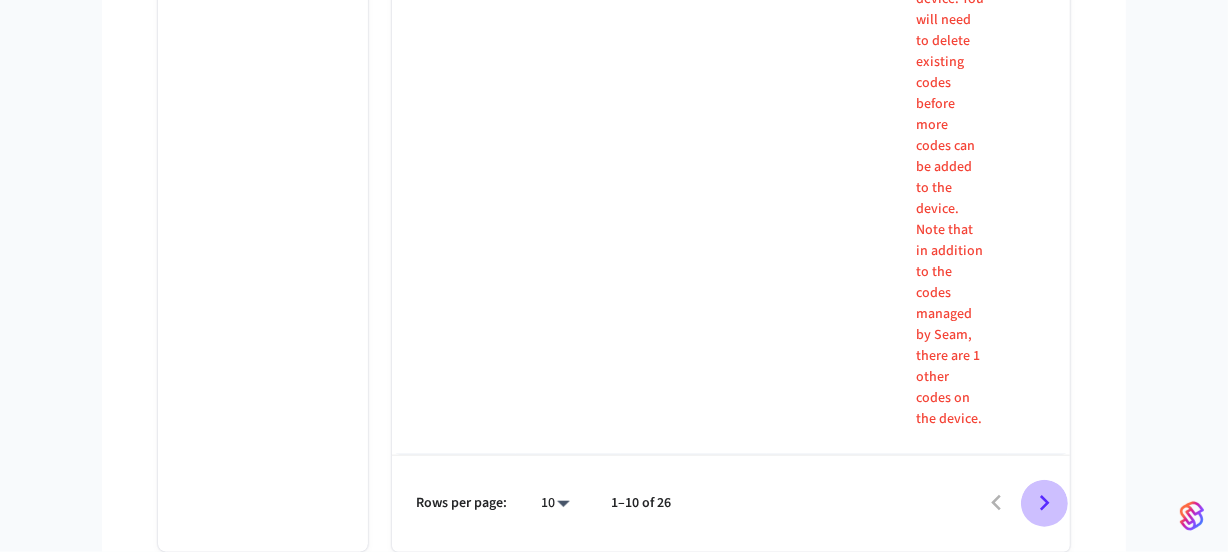 click 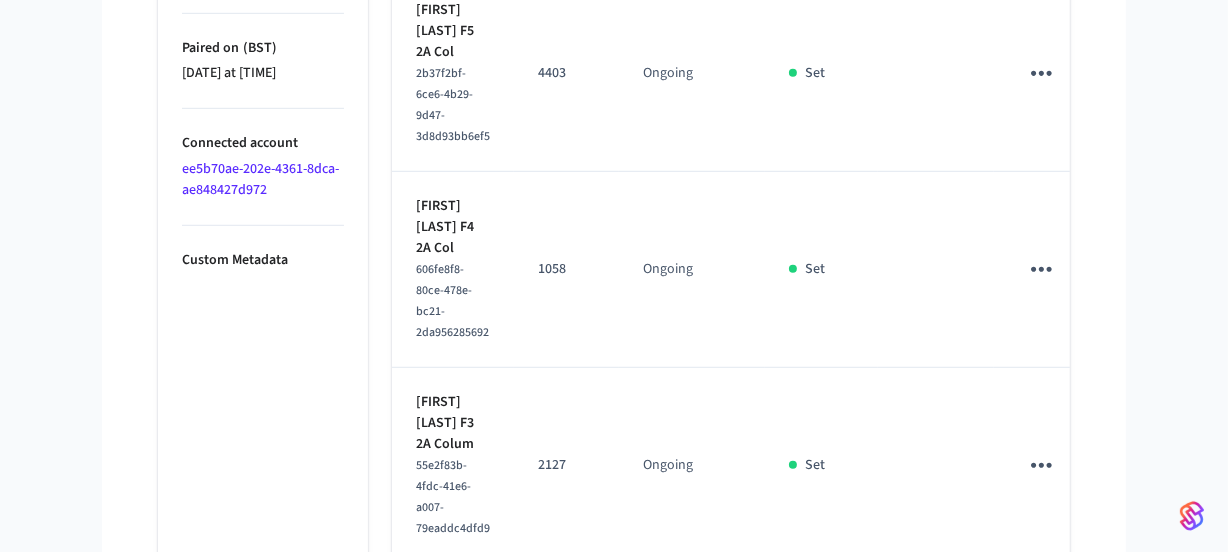 scroll, scrollTop: 1454, scrollLeft: 0, axis: vertical 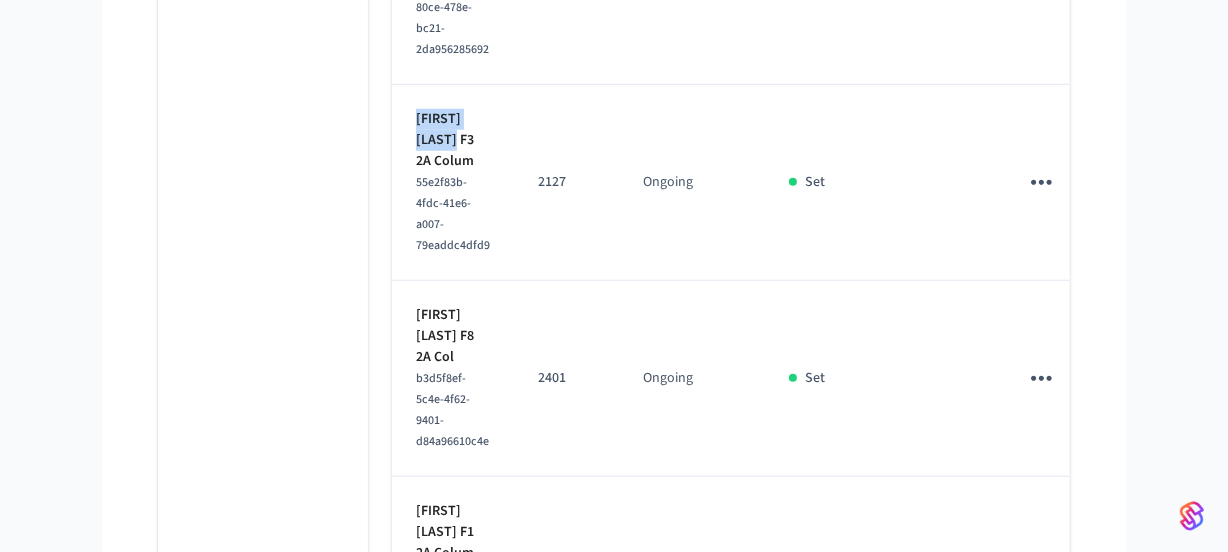 drag, startPoint x: 451, startPoint y: 188, endPoint x: 400, endPoint y: 179, distance: 51.78803 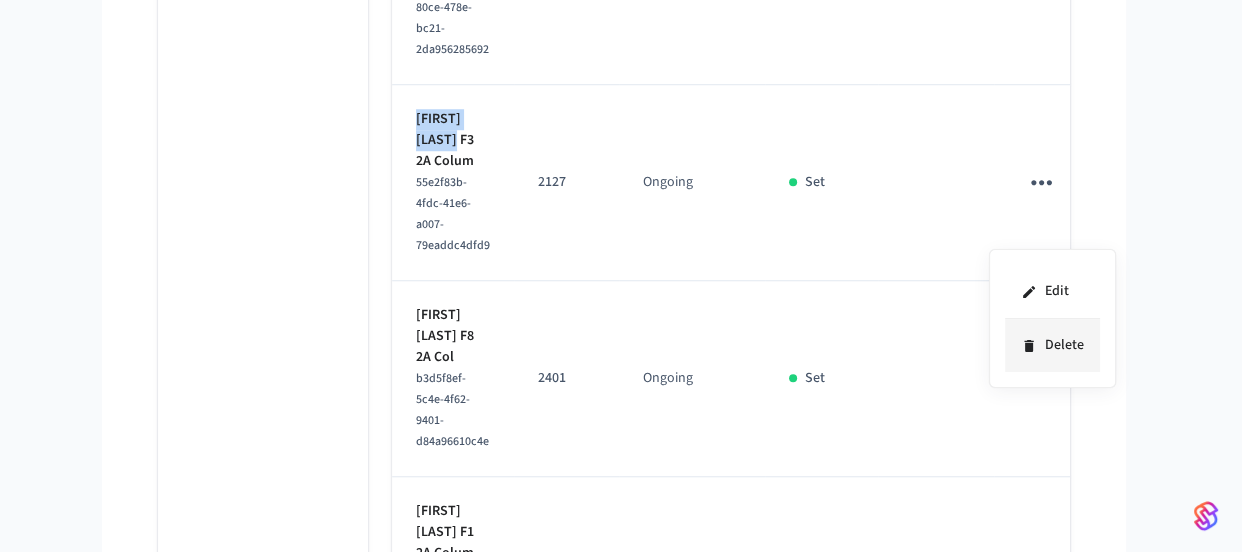 click on "Delete" at bounding box center [1052, 345] 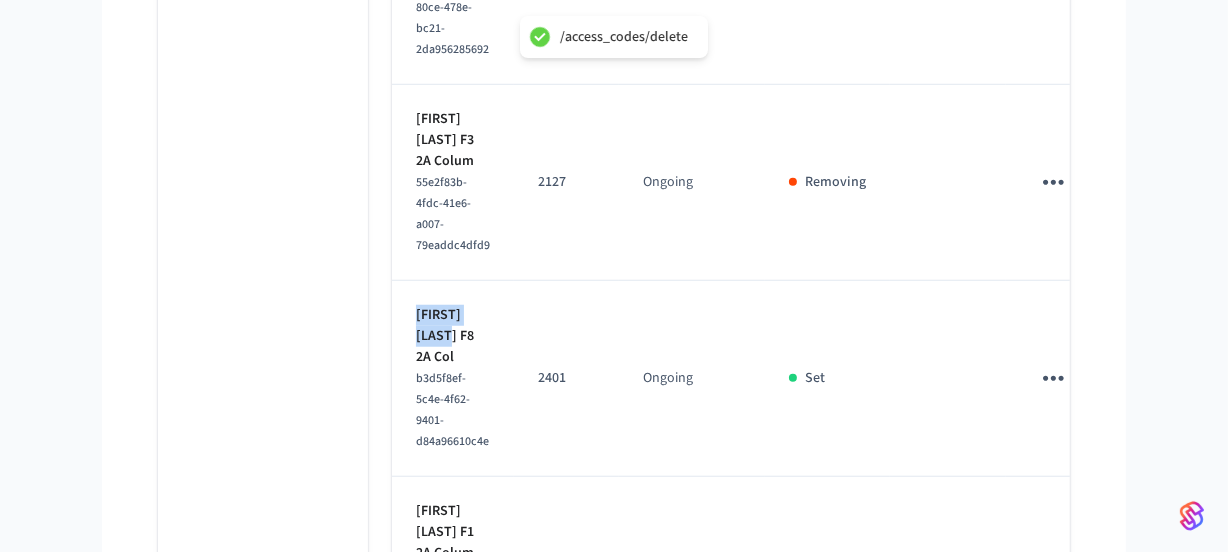 drag, startPoint x: 459, startPoint y: 386, endPoint x: 408, endPoint y: 368, distance: 54.08327 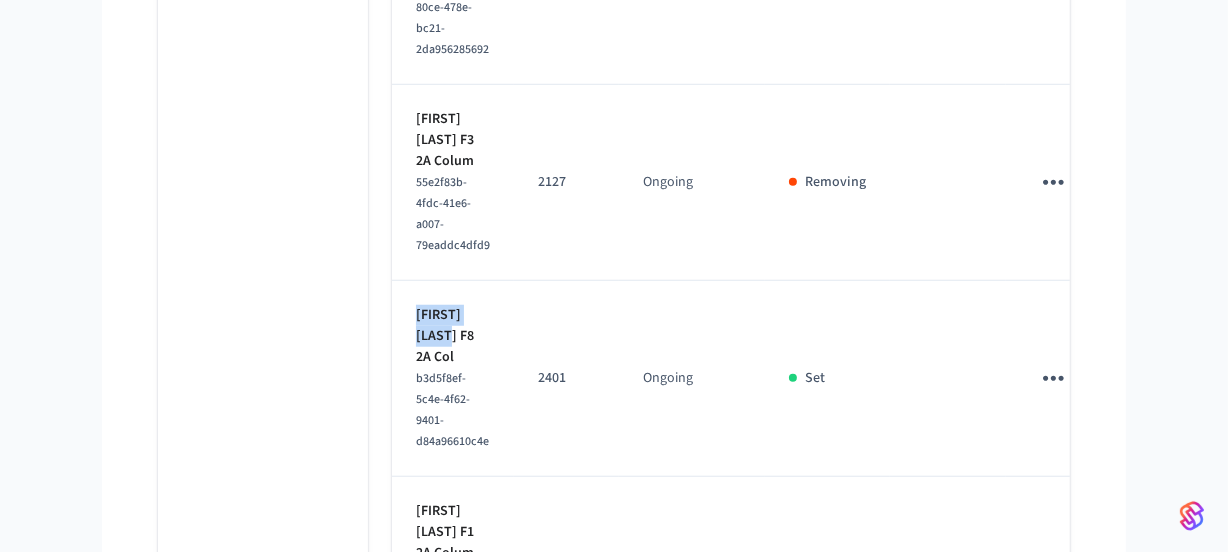 click 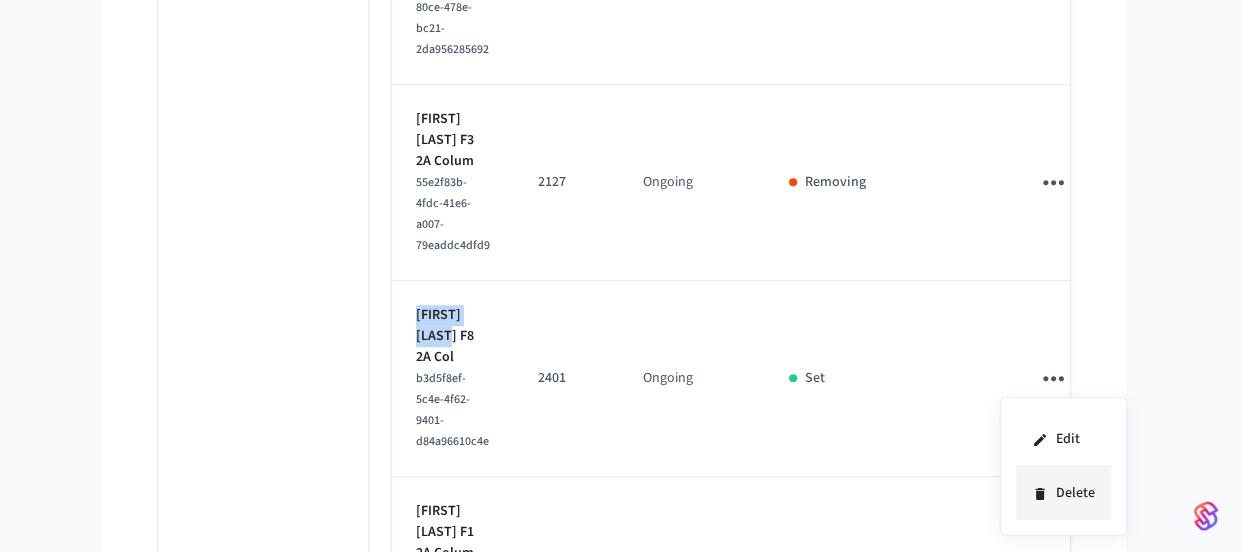 click on "Delete" at bounding box center (1063, 493) 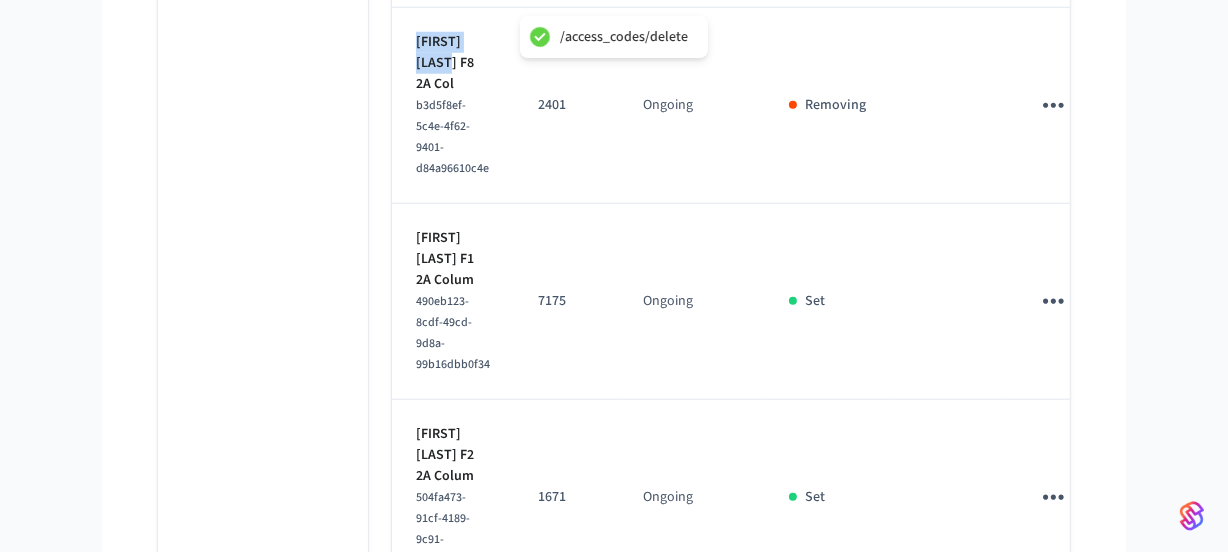 scroll, scrollTop: 1818, scrollLeft: 0, axis: vertical 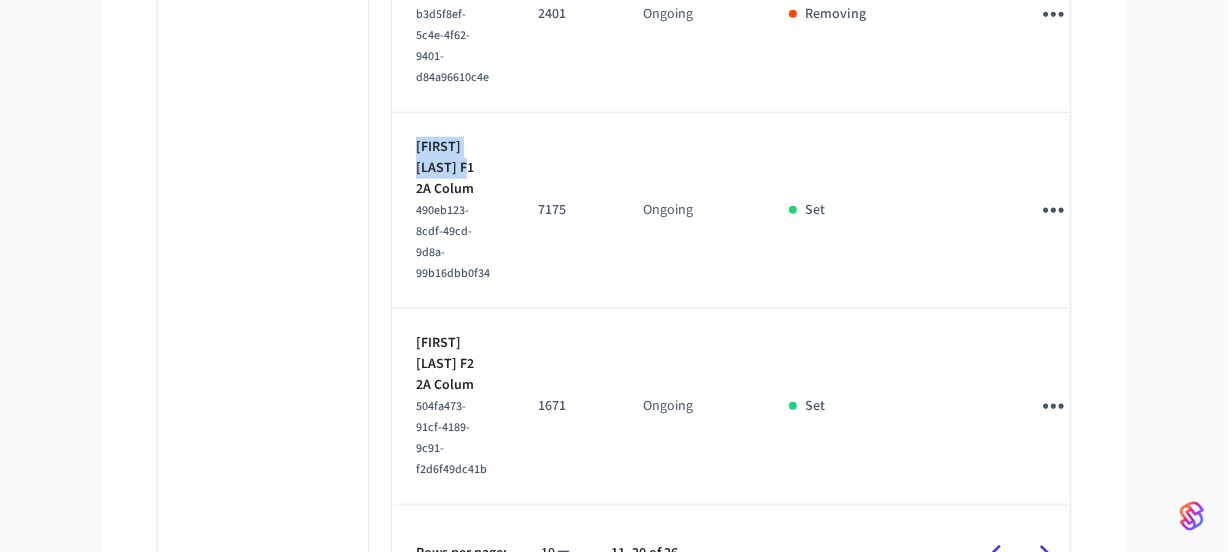 drag, startPoint x: 467, startPoint y: 218, endPoint x: 399, endPoint y: 200, distance: 70.34202 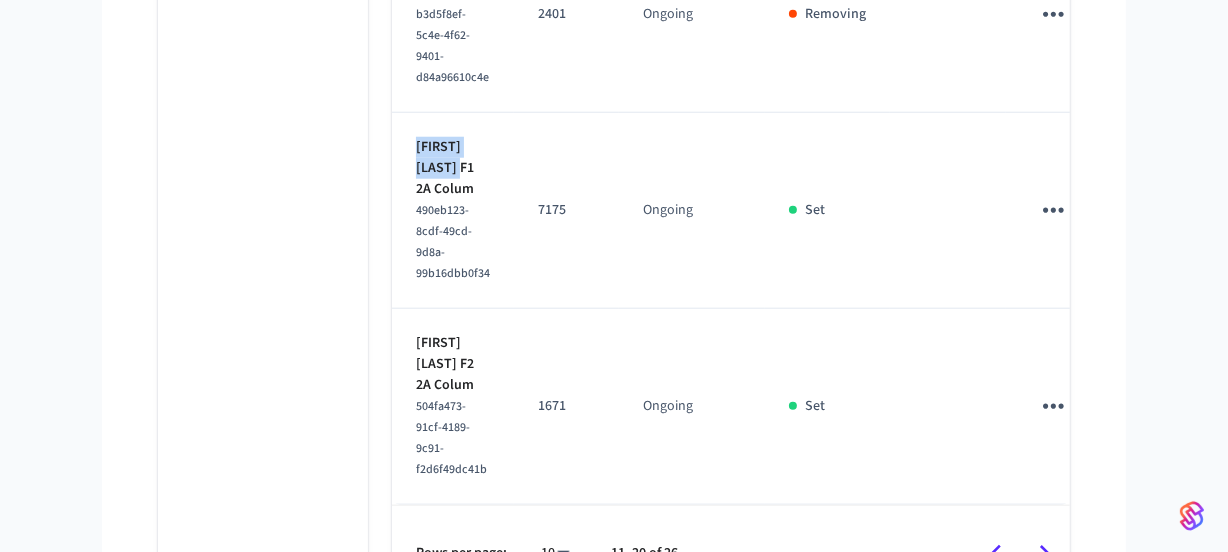 drag, startPoint x: 463, startPoint y: 215, endPoint x: 404, endPoint y: 200, distance: 60.876926 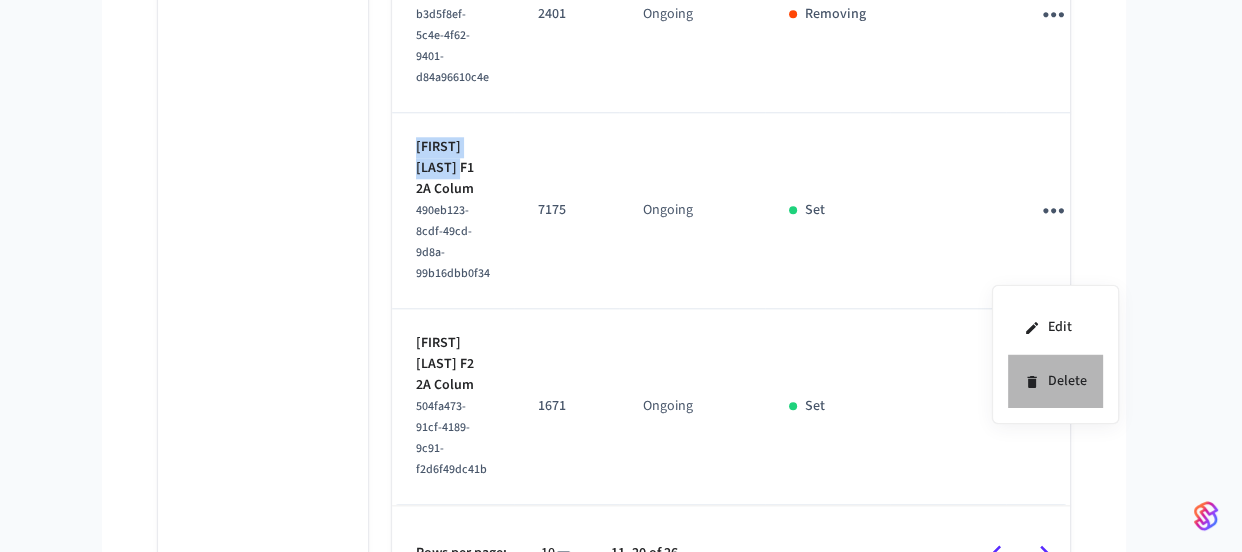 click 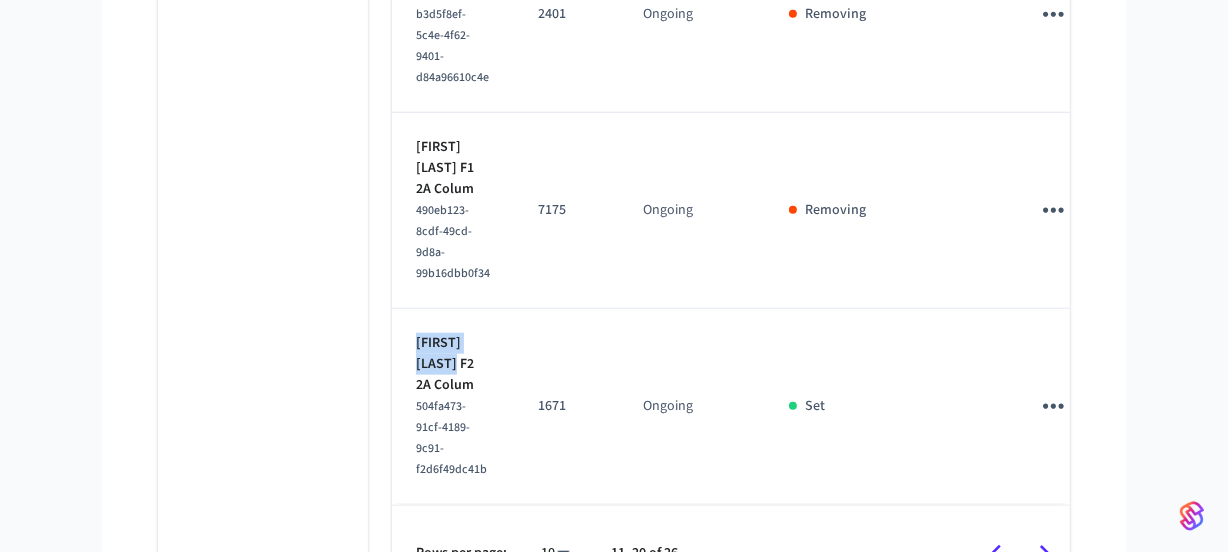 drag, startPoint x: 466, startPoint y: 414, endPoint x: 414, endPoint y: 395, distance: 55.362442 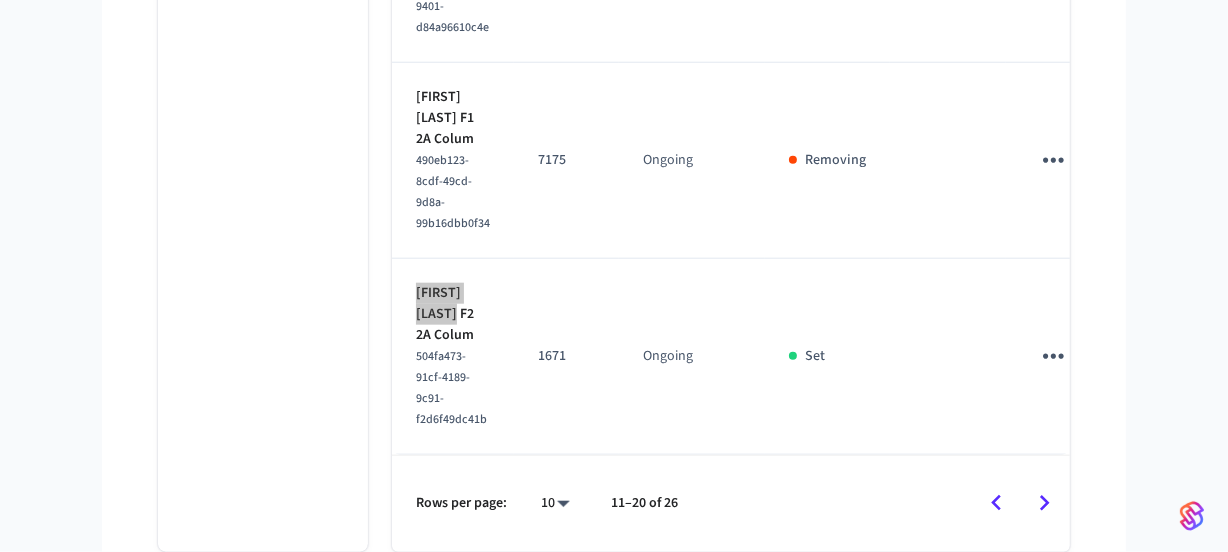 scroll, scrollTop: 1932, scrollLeft: 0, axis: vertical 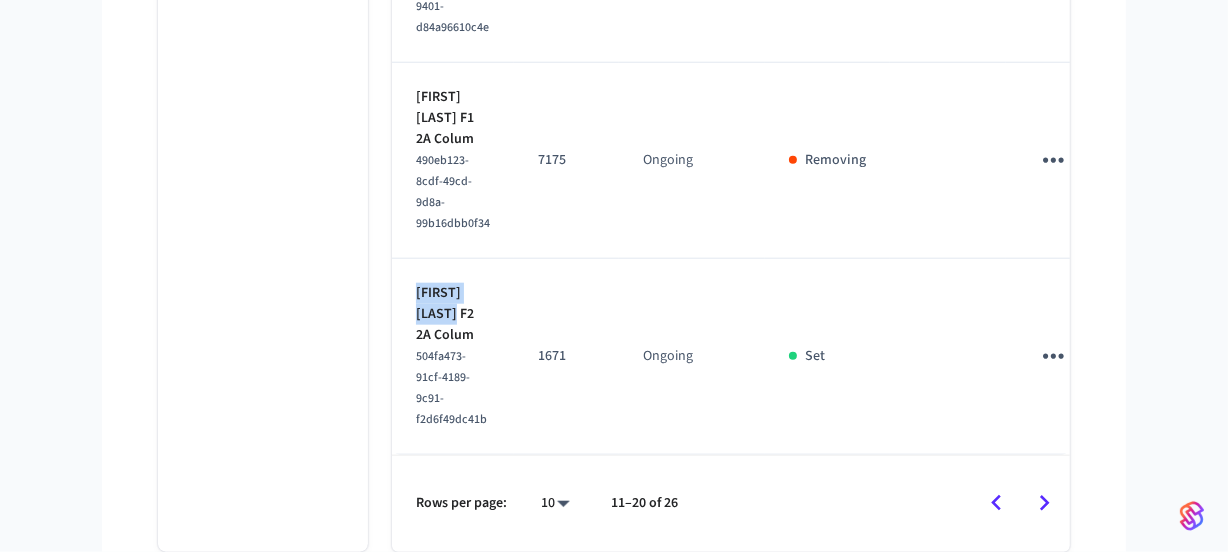click 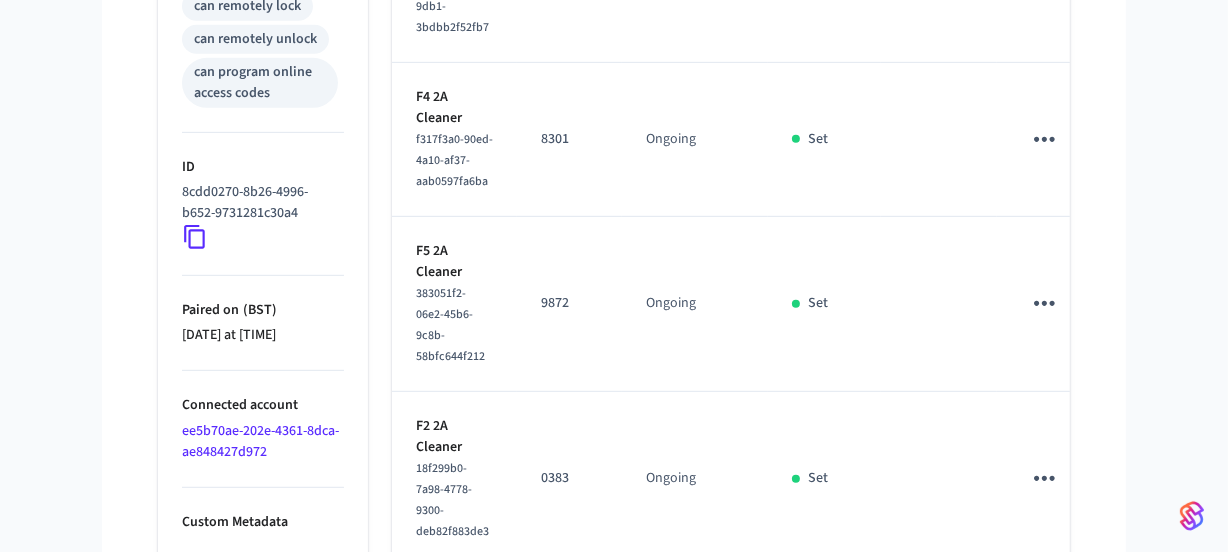 scroll, scrollTop: 1043, scrollLeft: 0, axis: vertical 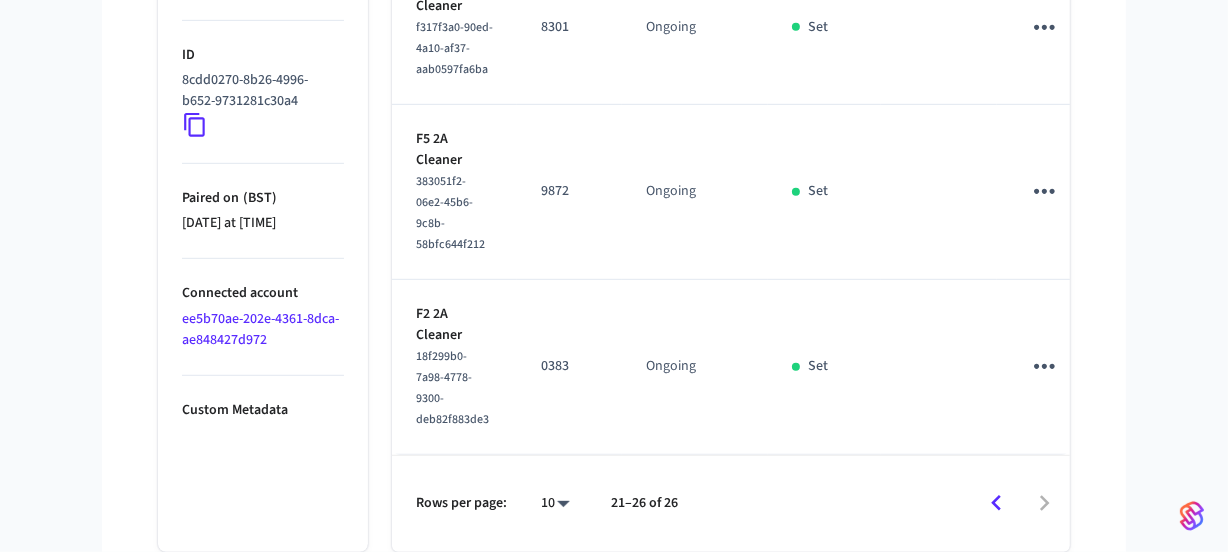 click at bounding box center (883, 503) 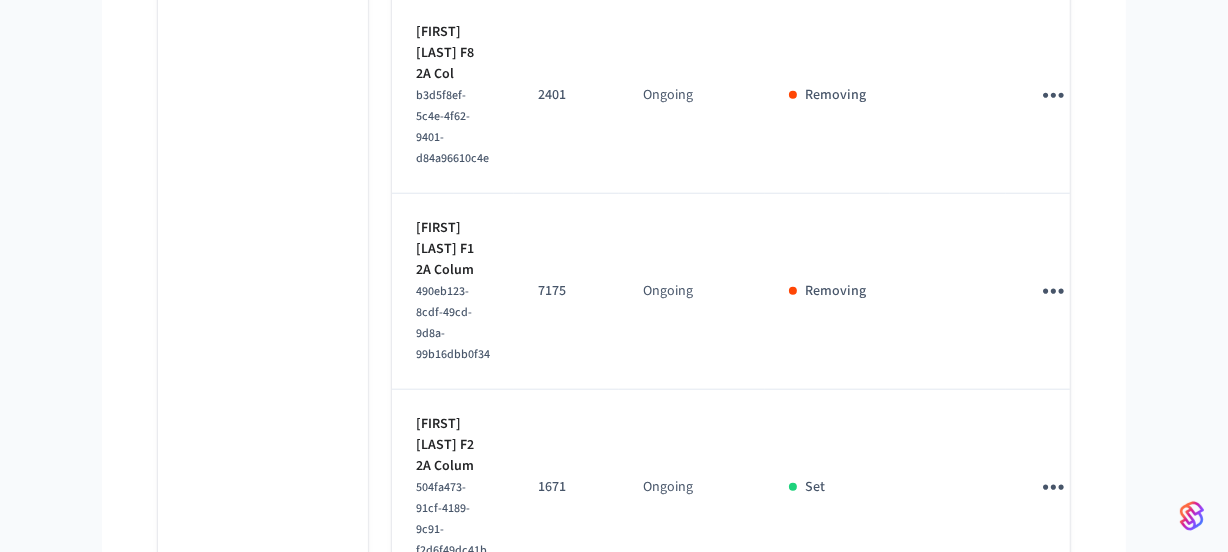 scroll, scrollTop: 1932, scrollLeft: 0, axis: vertical 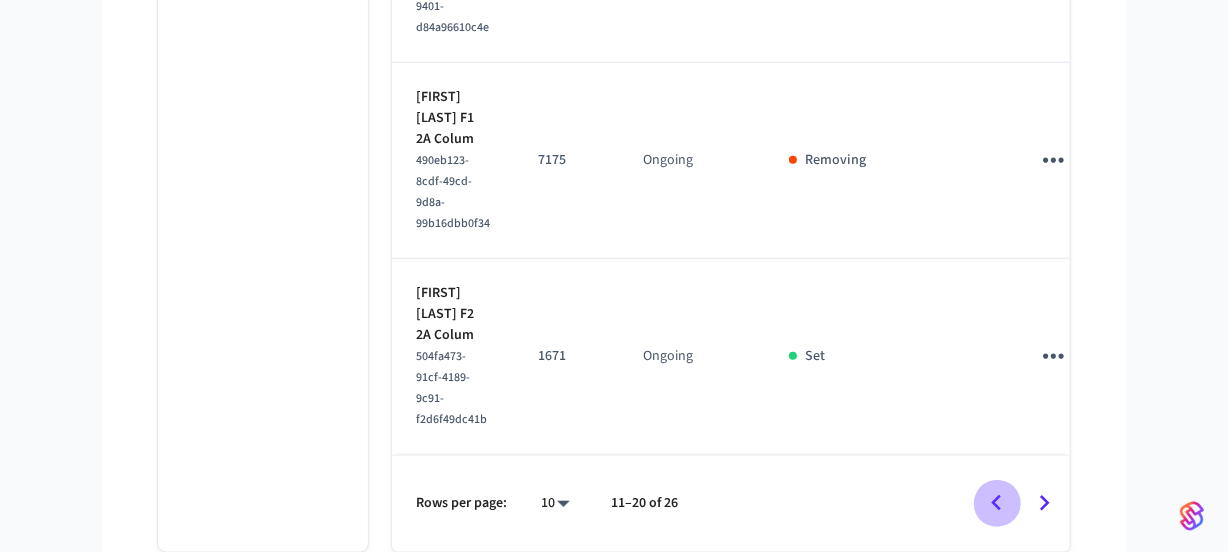 click 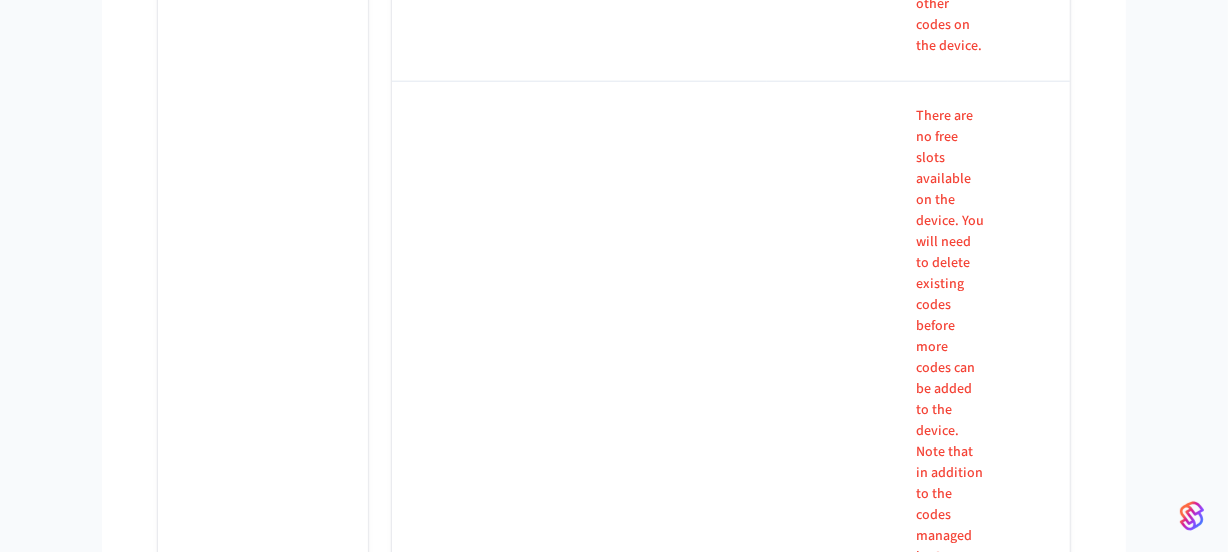 scroll, scrollTop: 2478, scrollLeft: 0, axis: vertical 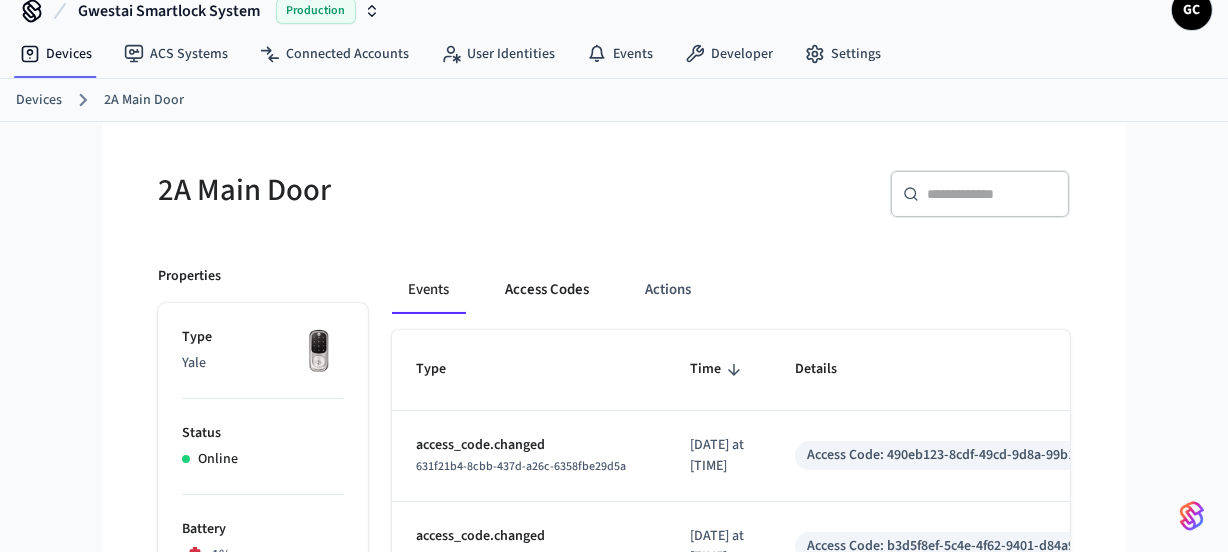 click on "Access Codes" at bounding box center (547, 290) 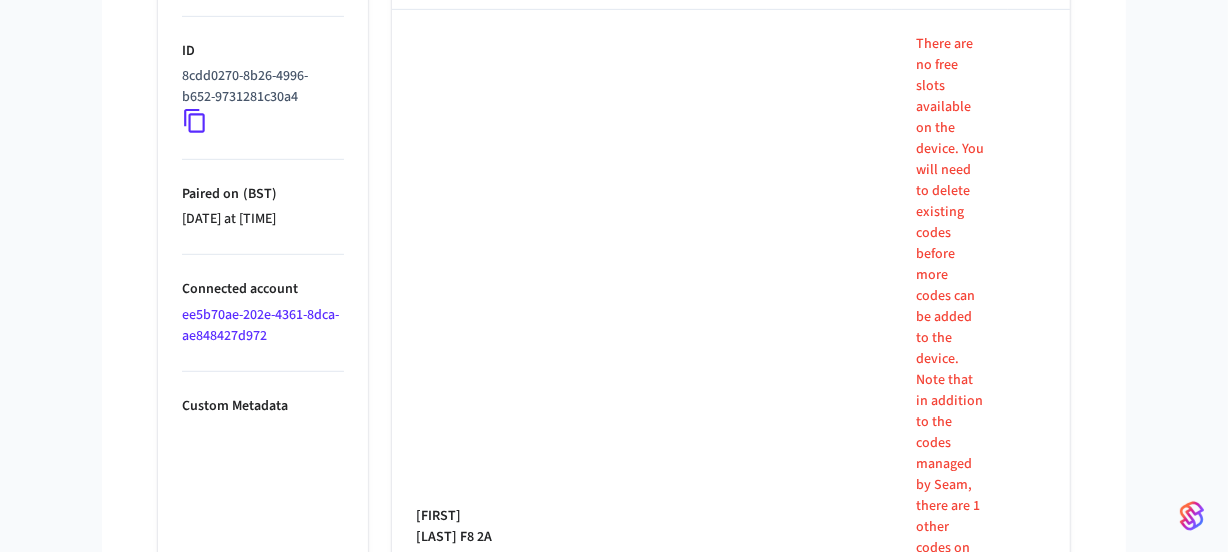 scroll, scrollTop: 1026, scrollLeft: 0, axis: vertical 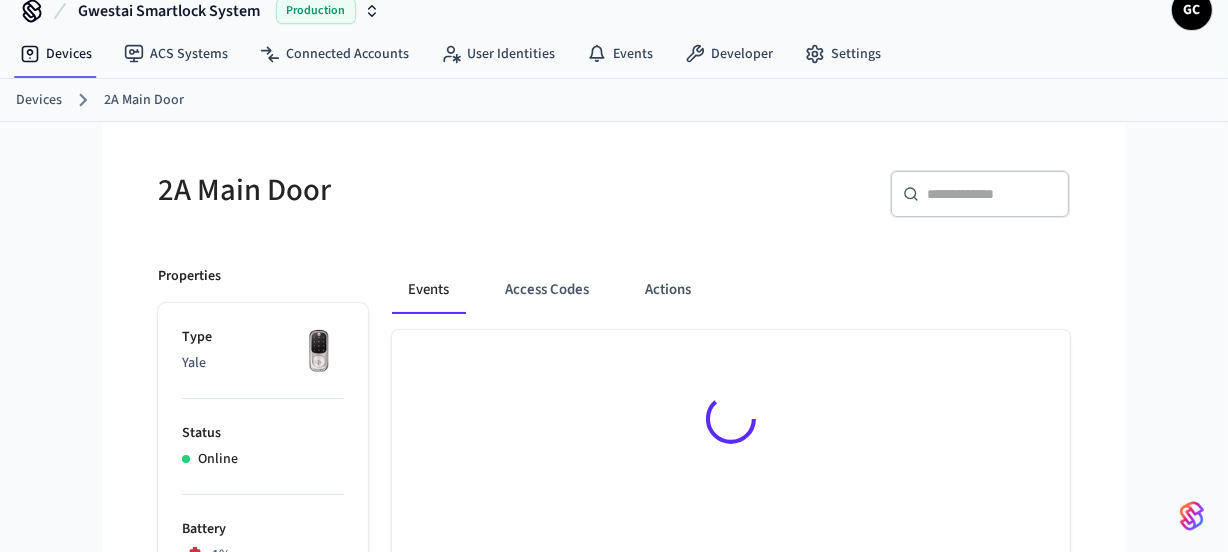 drag, startPoint x: 545, startPoint y: 291, endPoint x: 615, endPoint y: 290, distance: 70.00714 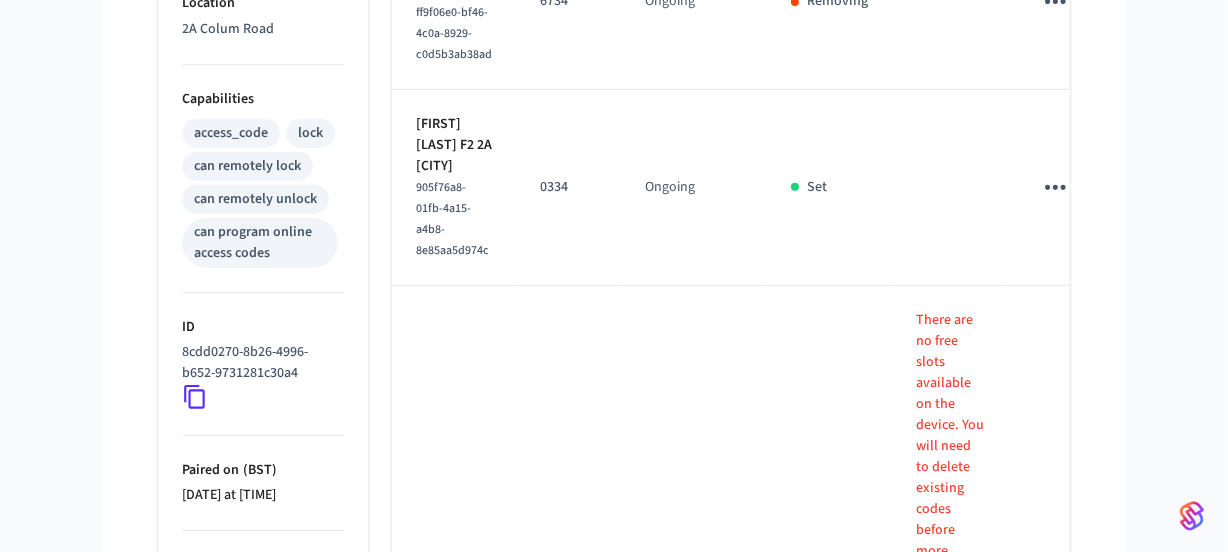 scroll, scrollTop: 844, scrollLeft: 0, axis: vertical 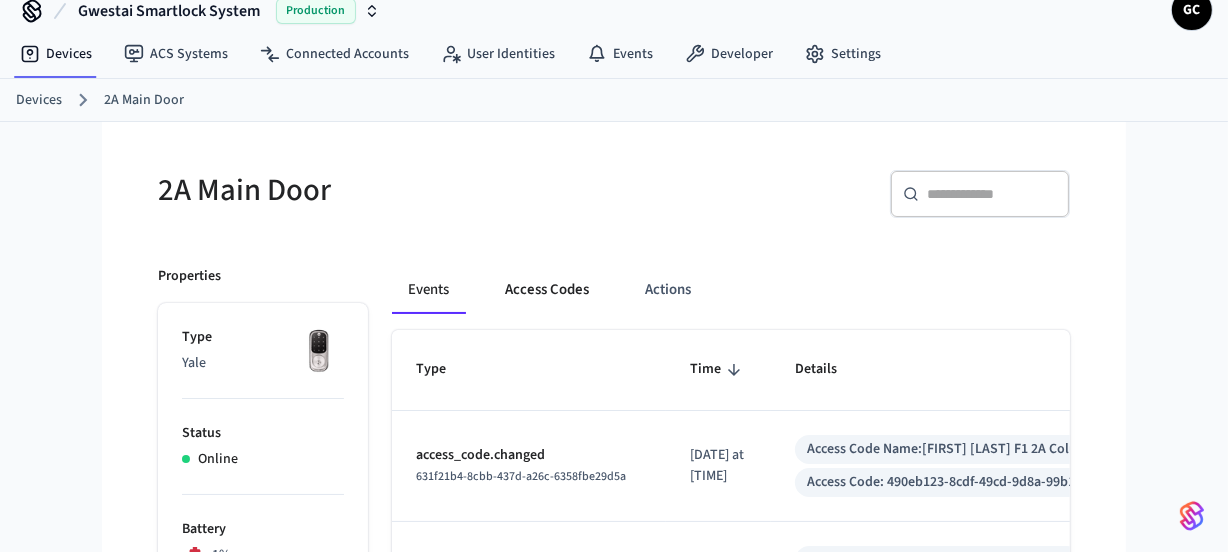 click on "Access Codes" at bounding box center (547, 290) 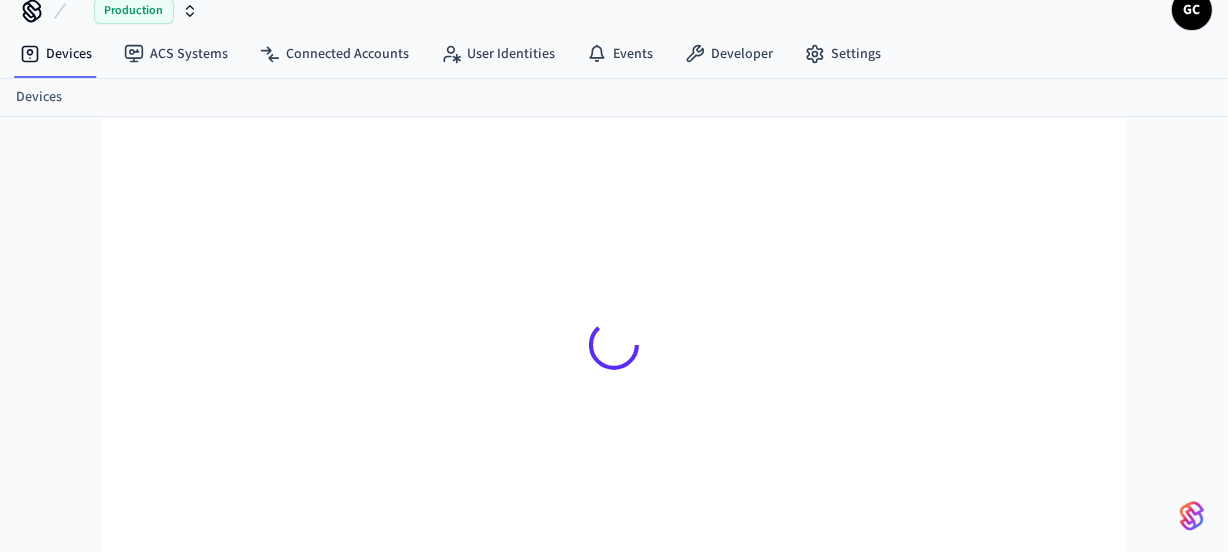 scroll, scrollTop: 26, scrollLeft: 0, axis: vertical 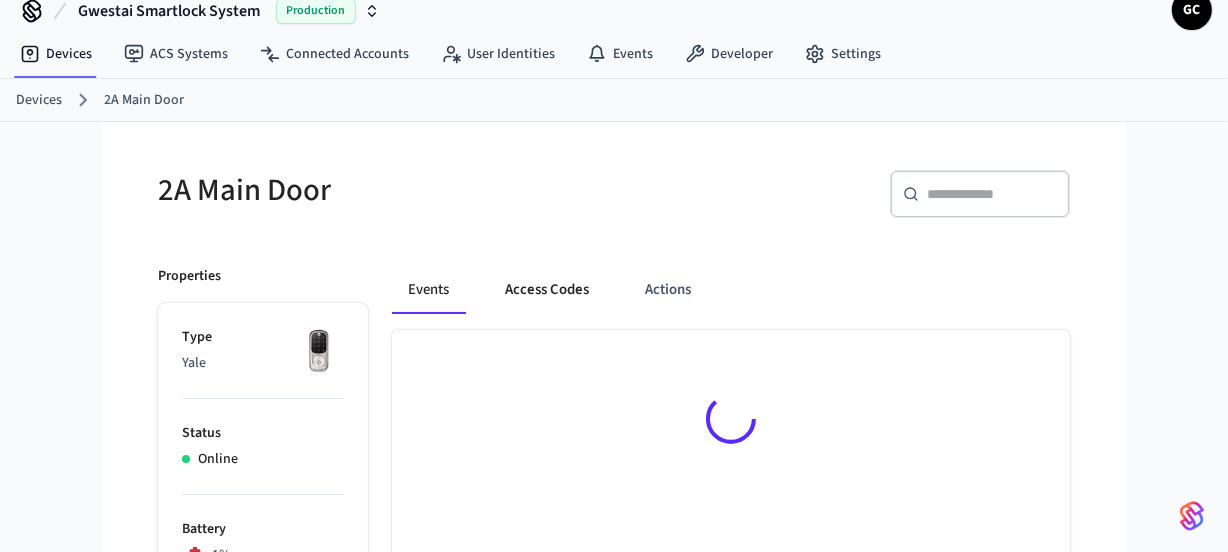 click on "Access Codes" at bounding box center (547, 290) 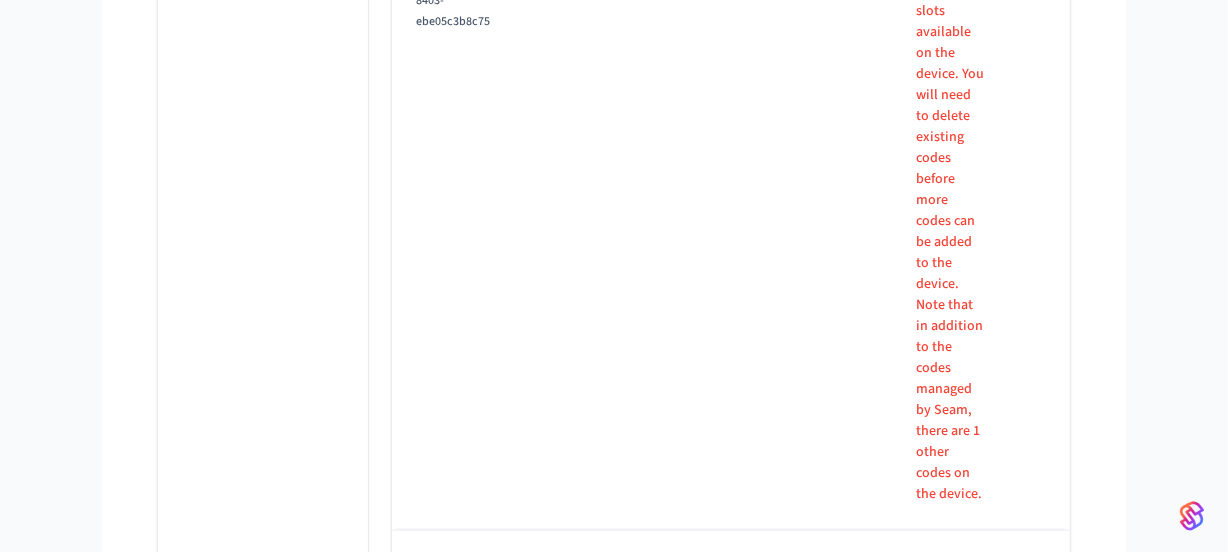 scroll, scrollTop: 8571, scrollLeft: 0, axis: vertical 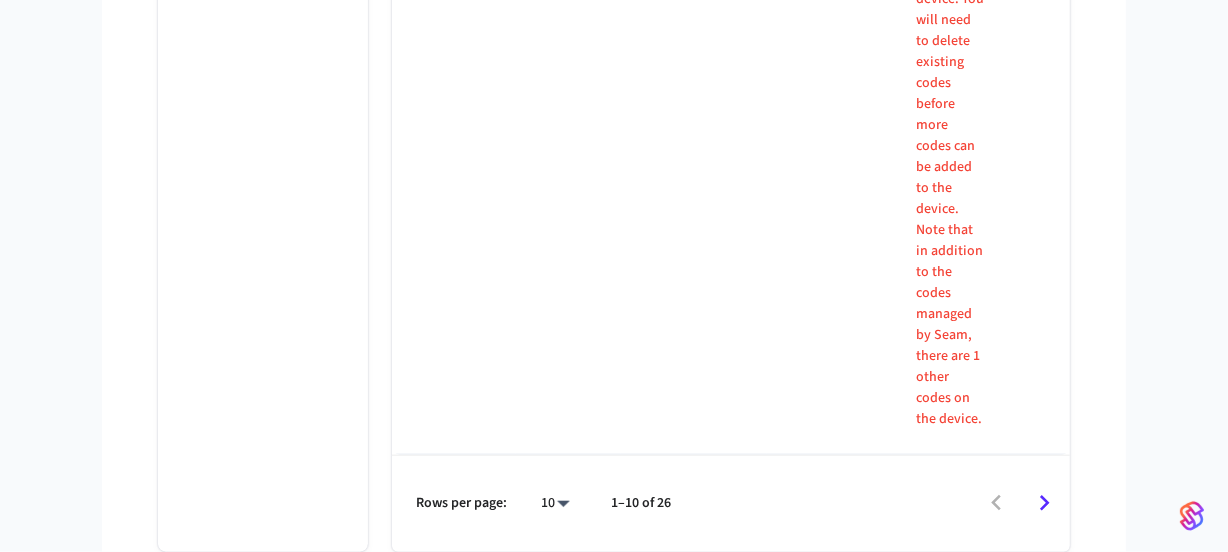 click 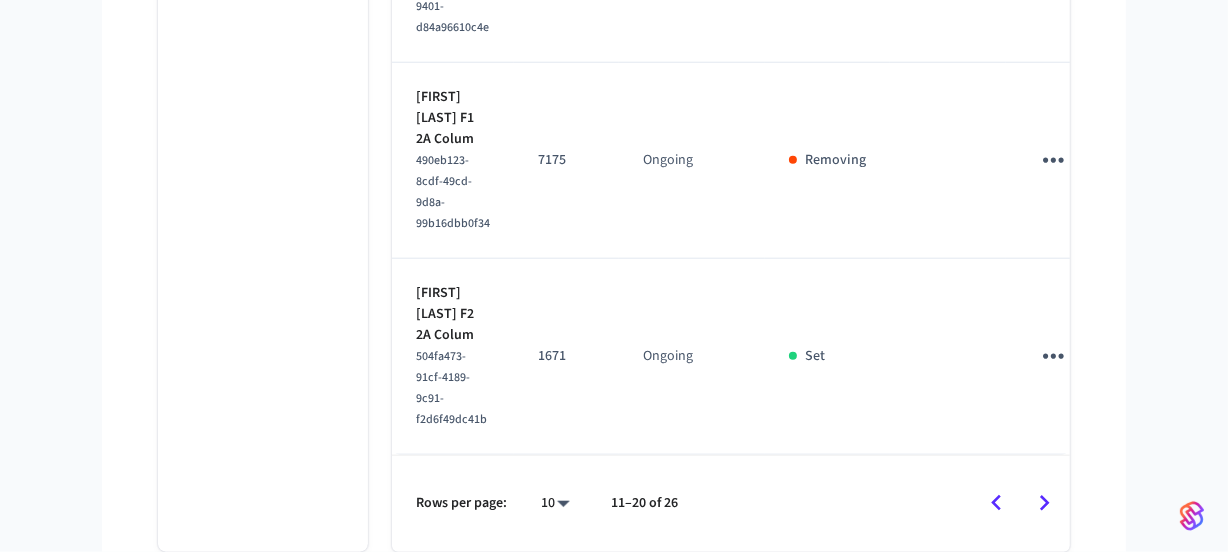 scroll, scrollTop: 1932, scrollLeft: 0, axis: vertical 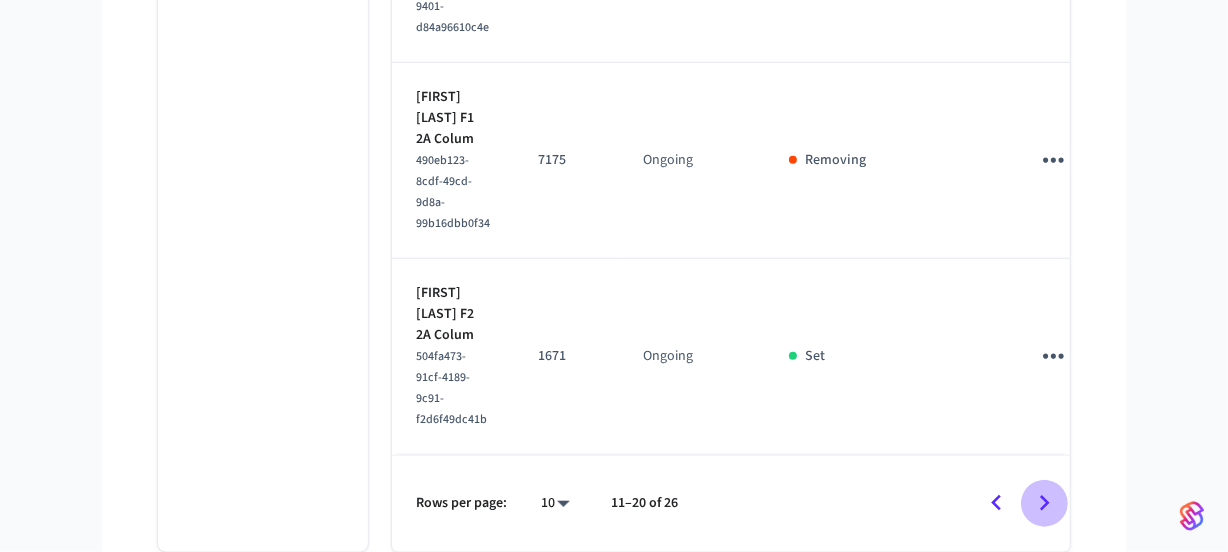 click 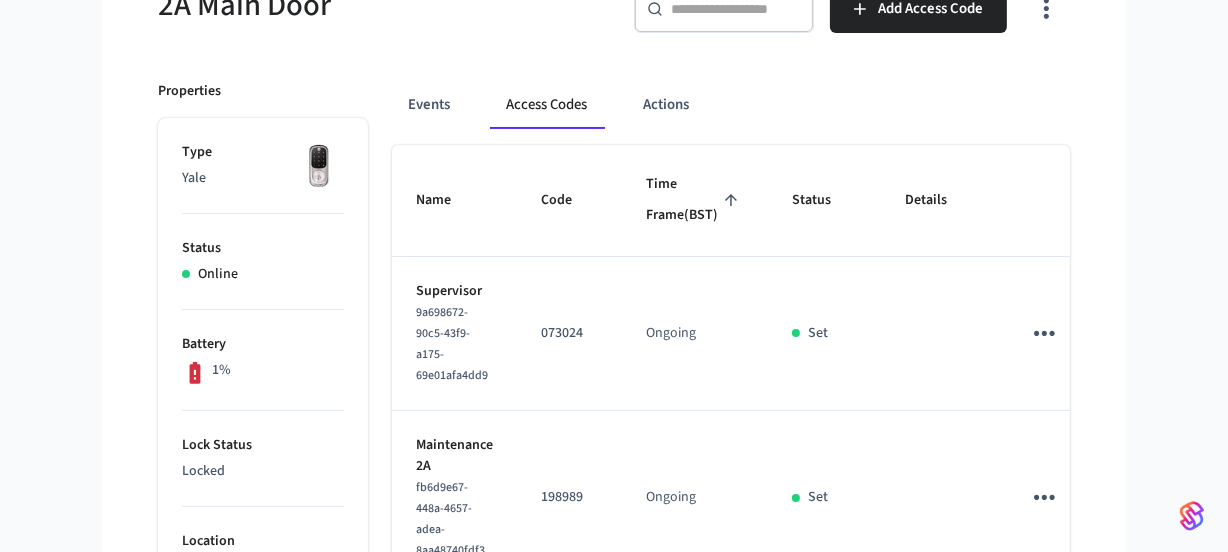 scroll, scrollTop: 0, scrollLeft: 0, axis: both 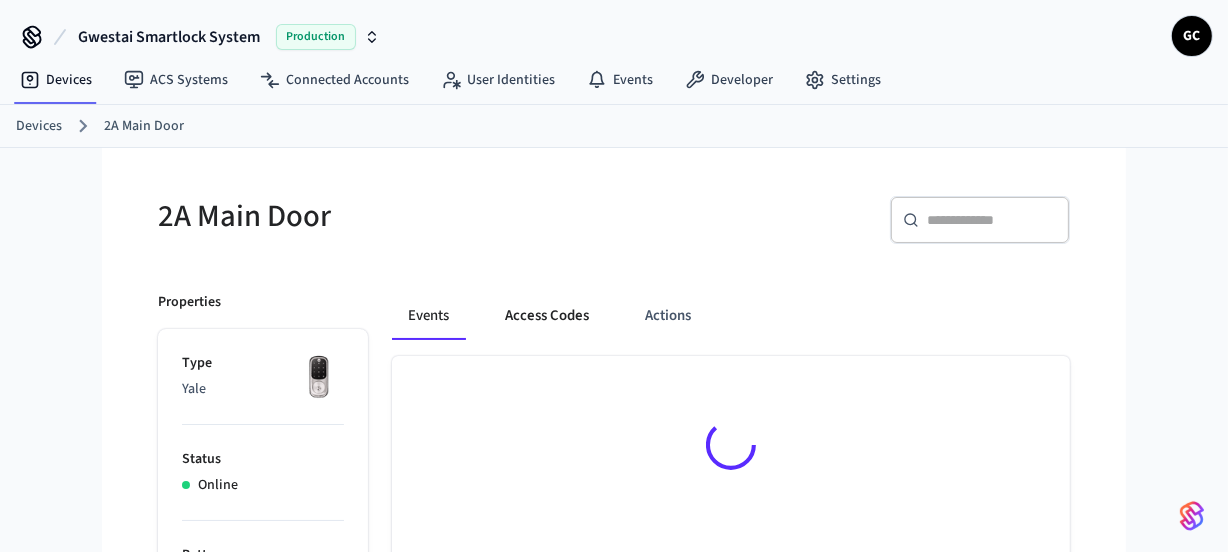 click on "Access Codes" at bounding box center (547, 316) 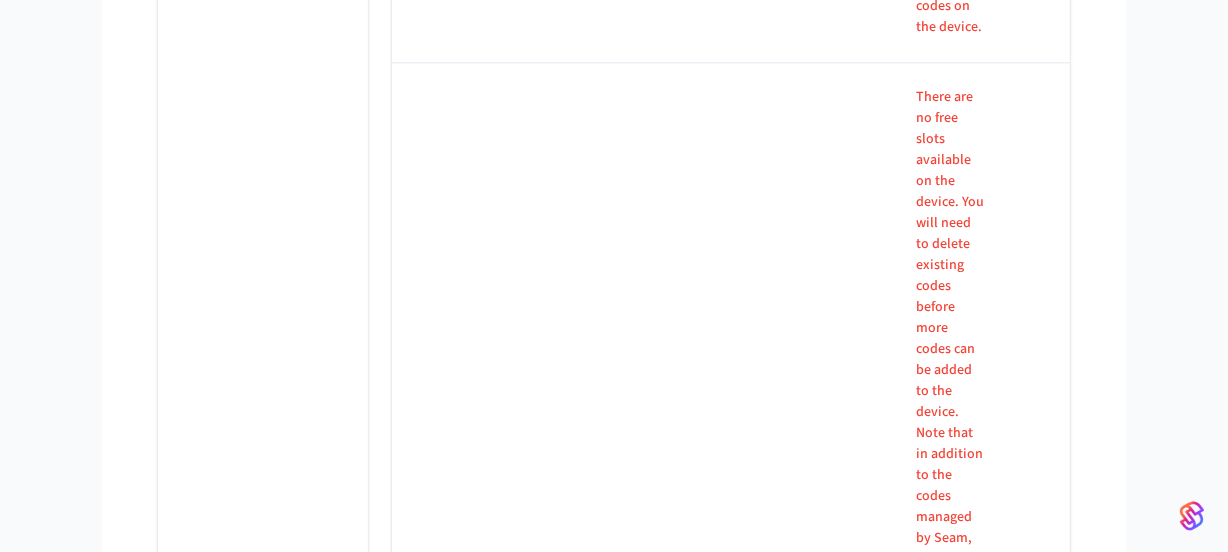 scroll, scrollTop: 4299, scrollLeft: 0, axis: vertical 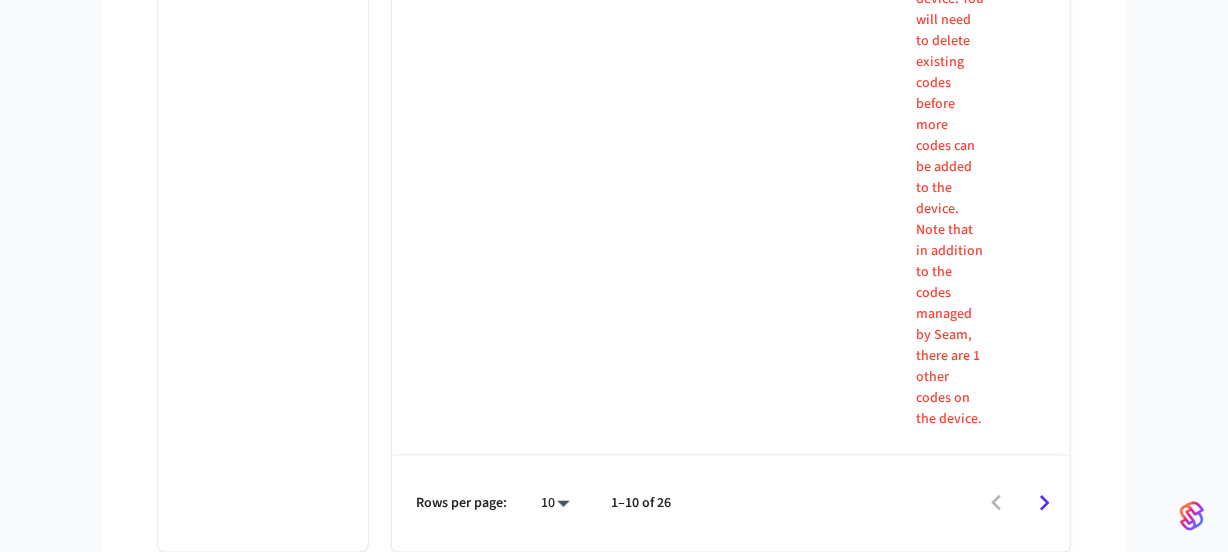 click 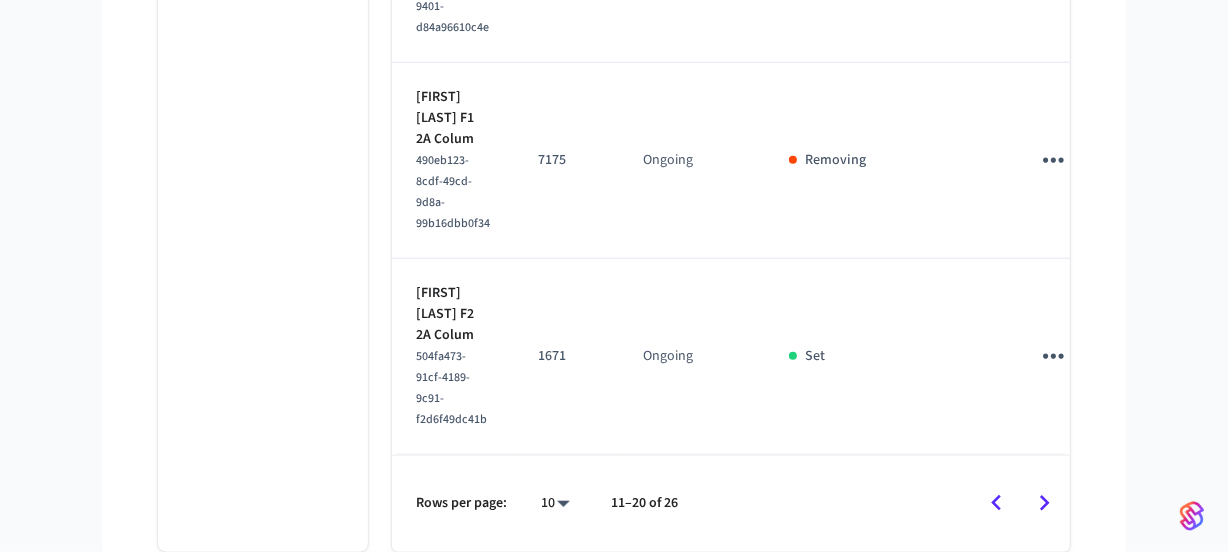 scroll, scrollTop: 1932, scrollLeft: 0, axis: vertical 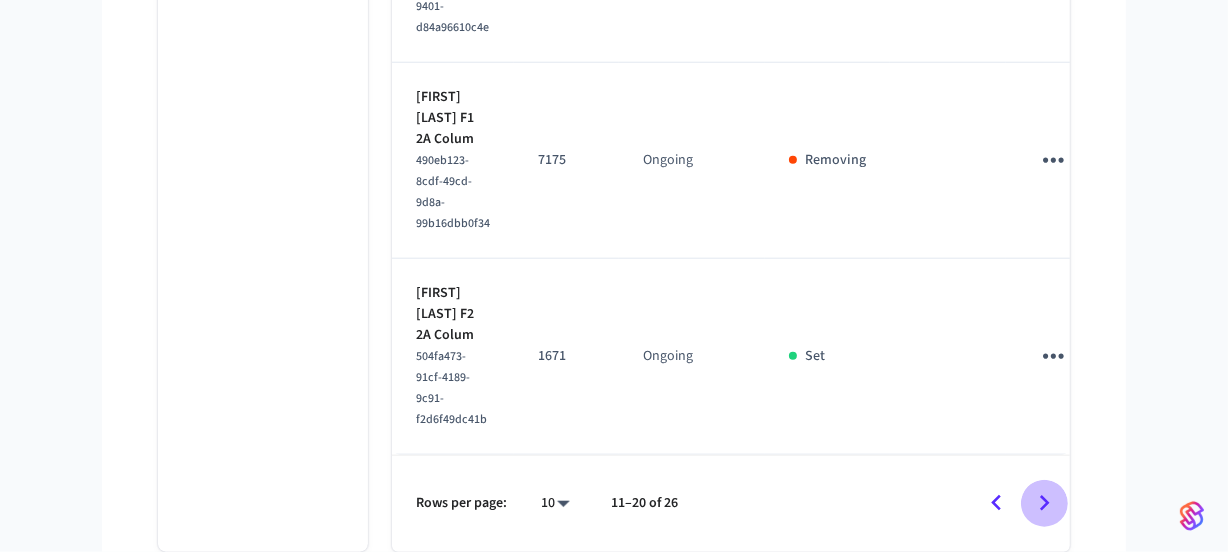 click 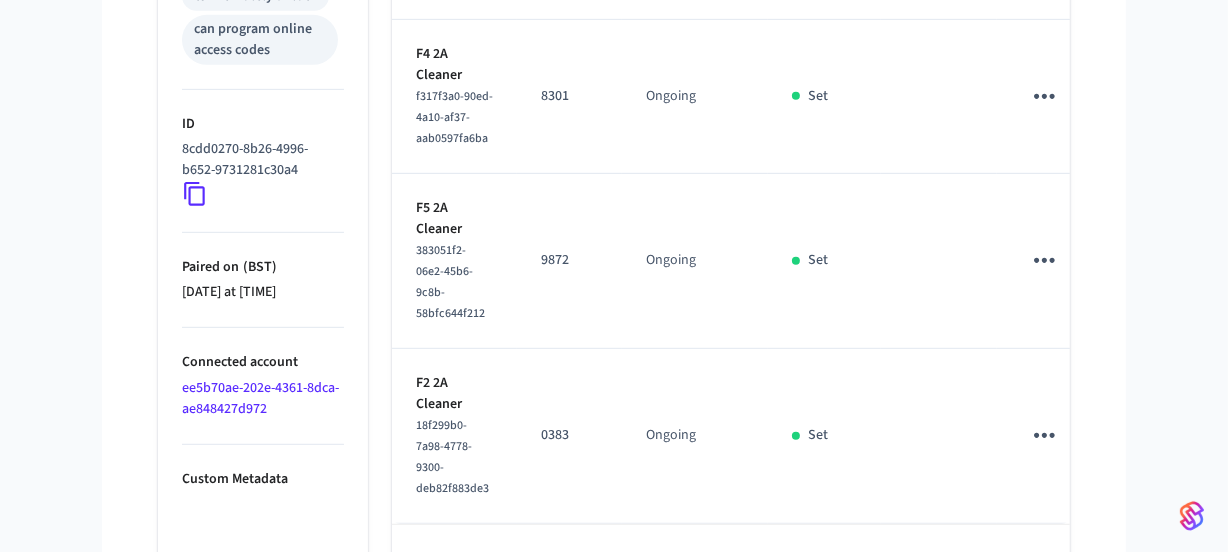scroll, scrollTop: 1043, scrollLeft: 0, axis: vertical 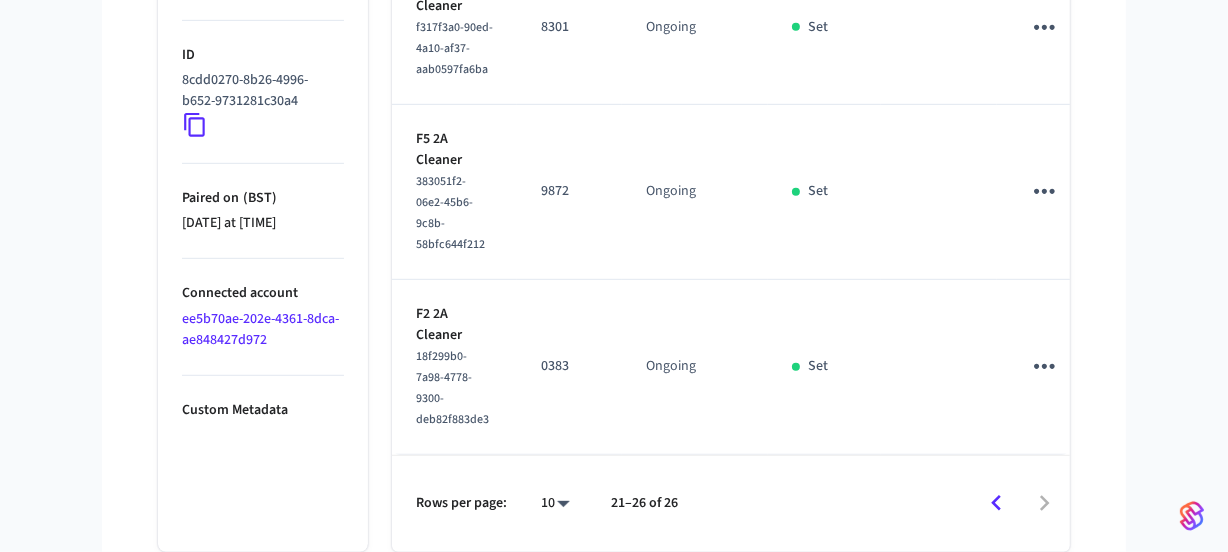 click 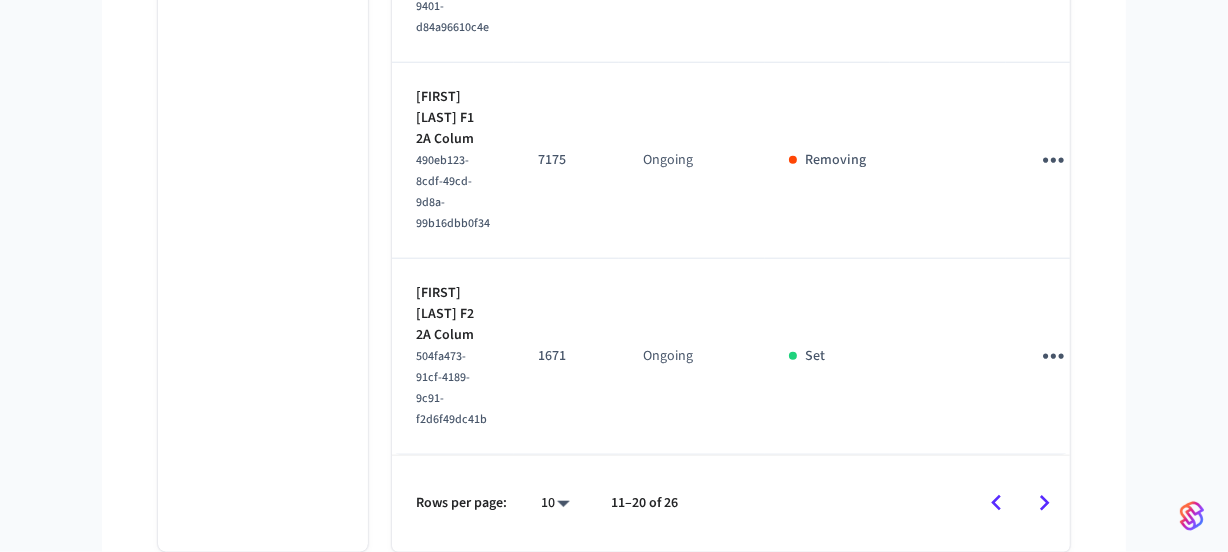 scroll, scrollTop: 1932, scrollLeft: 0, axis: vertical 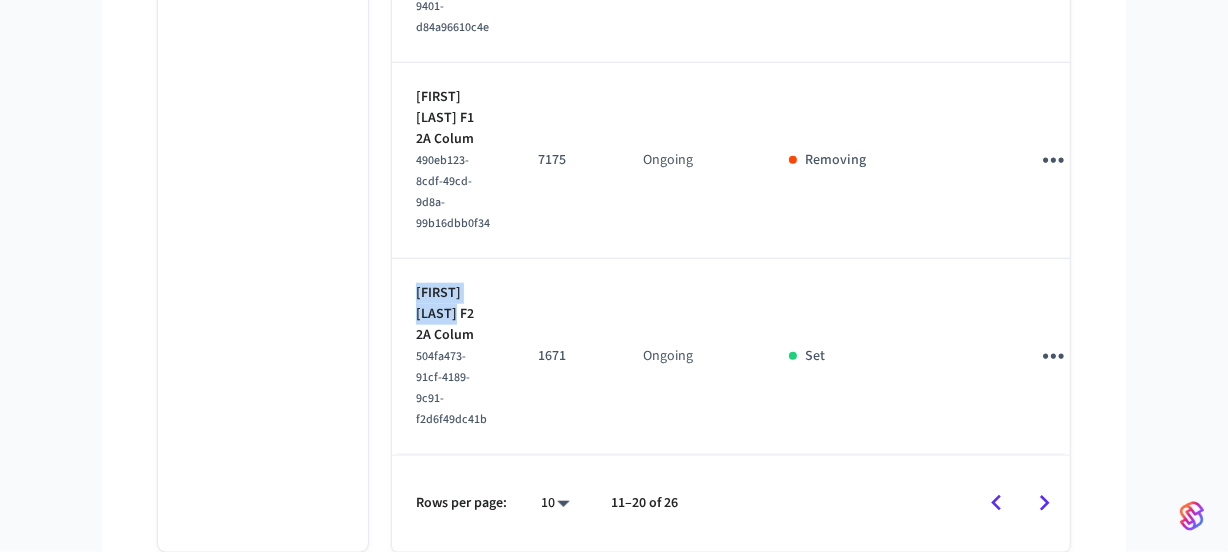 drag, startPoint x: 468, startPoint y: 300, endPoint x: 400, endPoint y: 287, distance: 69.2315 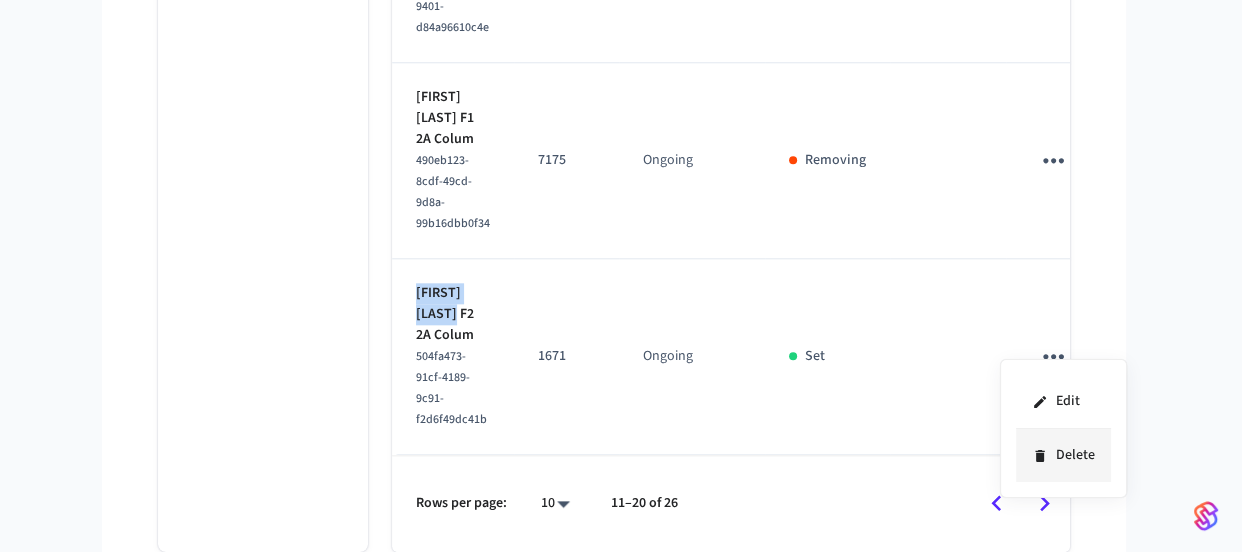 click on "Delete" at bounding box center (1063, 455) 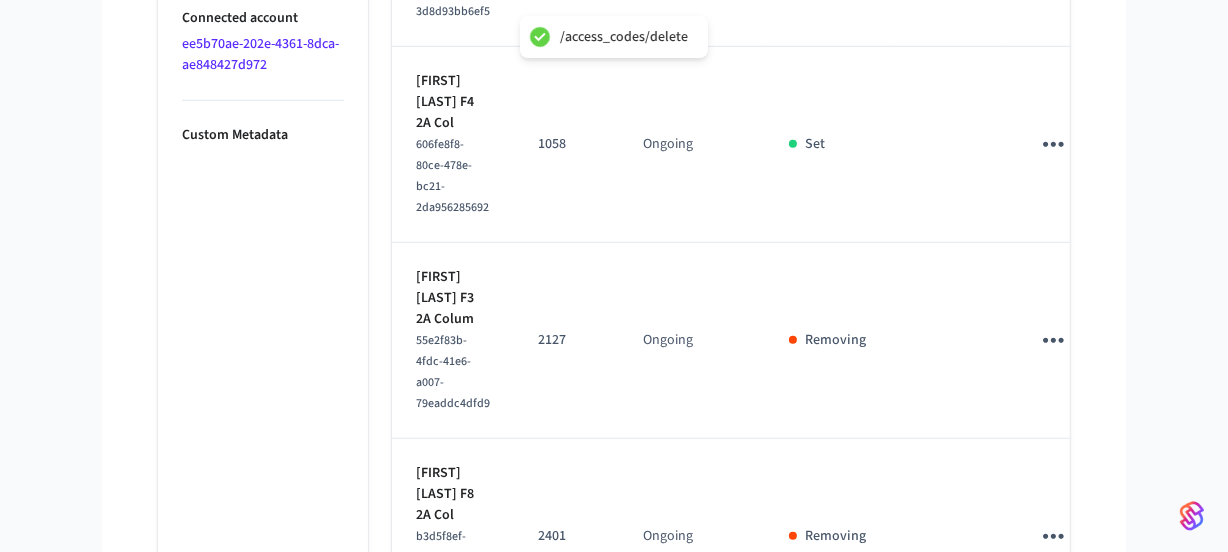 scroll, scrollTop: 1205, scrollLeft: 0, axis: vertical 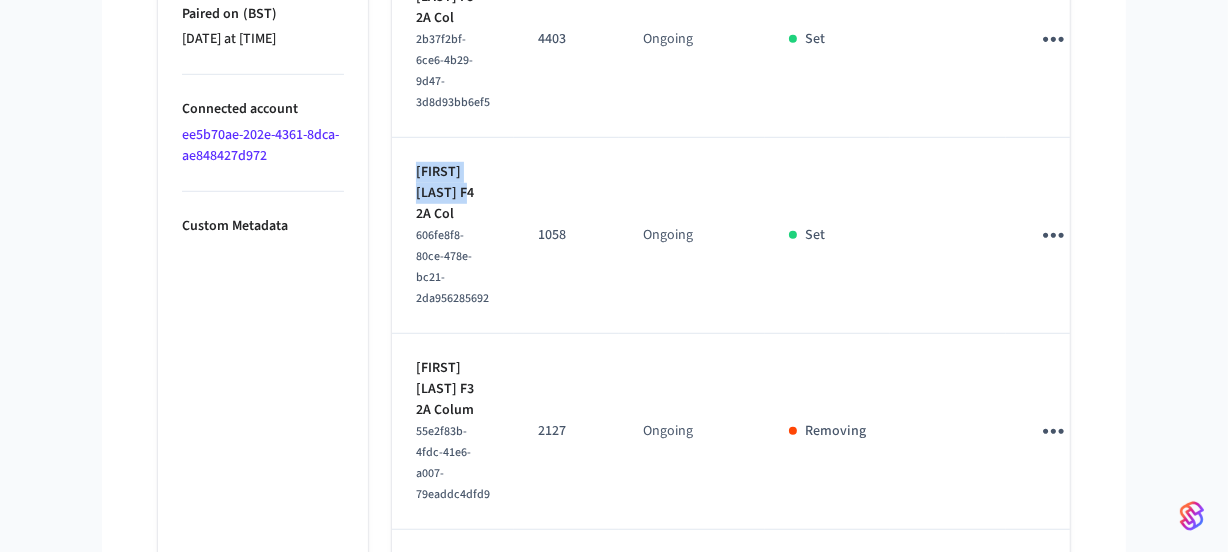 drag, startPoint x: 485, startPoint y: 245, endPoint x: 415, endPoint y: 229, distance: 71.80529 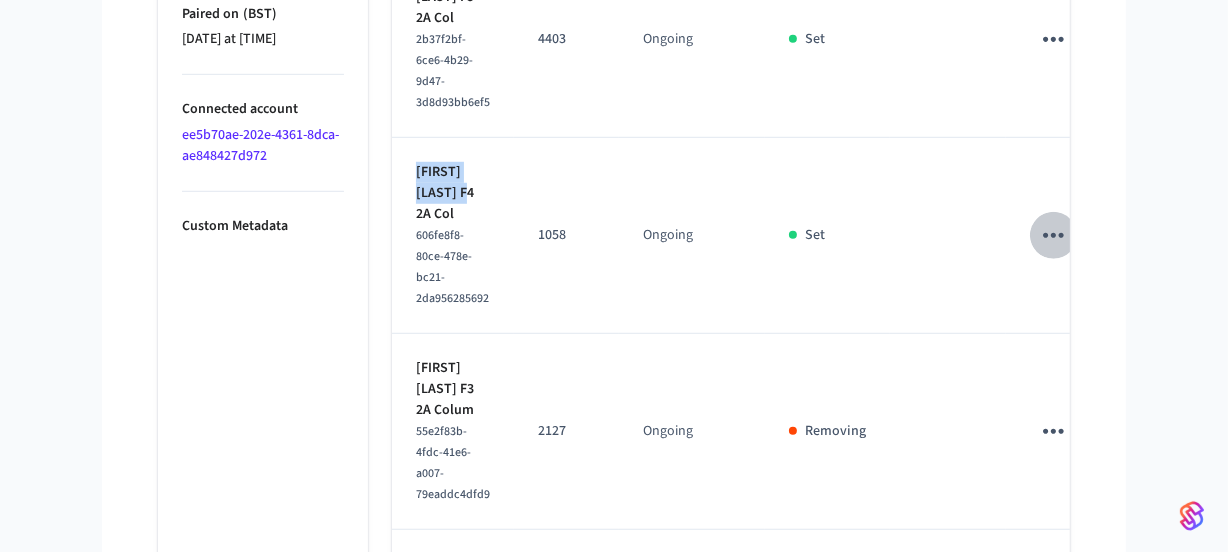click 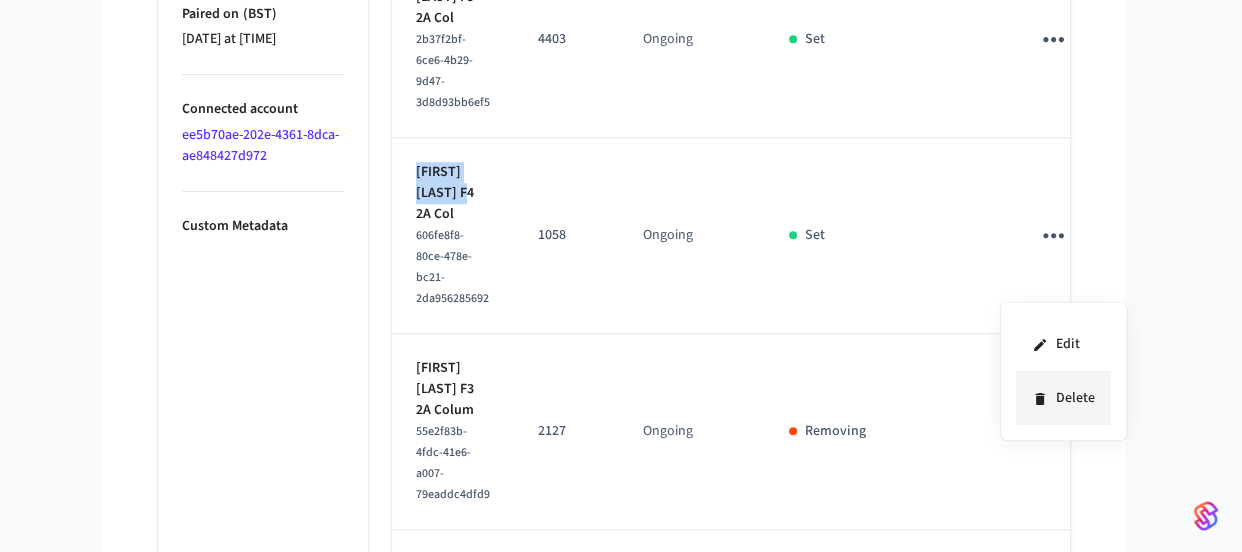 click on "Delete" at bounding box center (1063, 398) 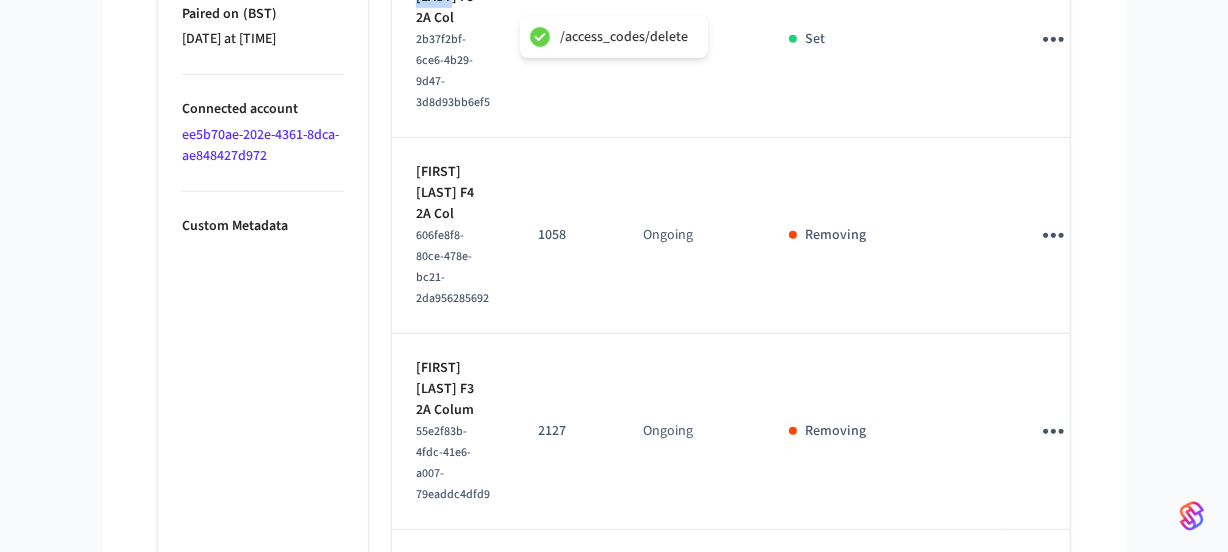drag, startPoint x: 455, startPoint y: 43, endPoint x: 415, endPoint y: 31, distance: 41.761227 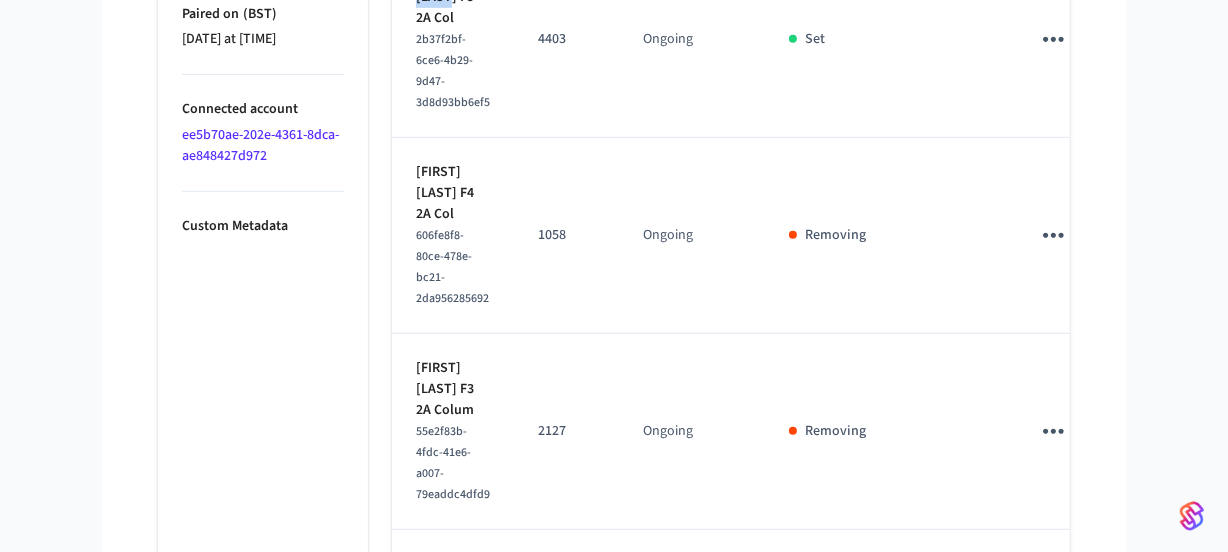 drag, startPoint x: 1013, startPoint y: 81, endPoint x: 1021, endPoint y: 138, distance: 57.558666 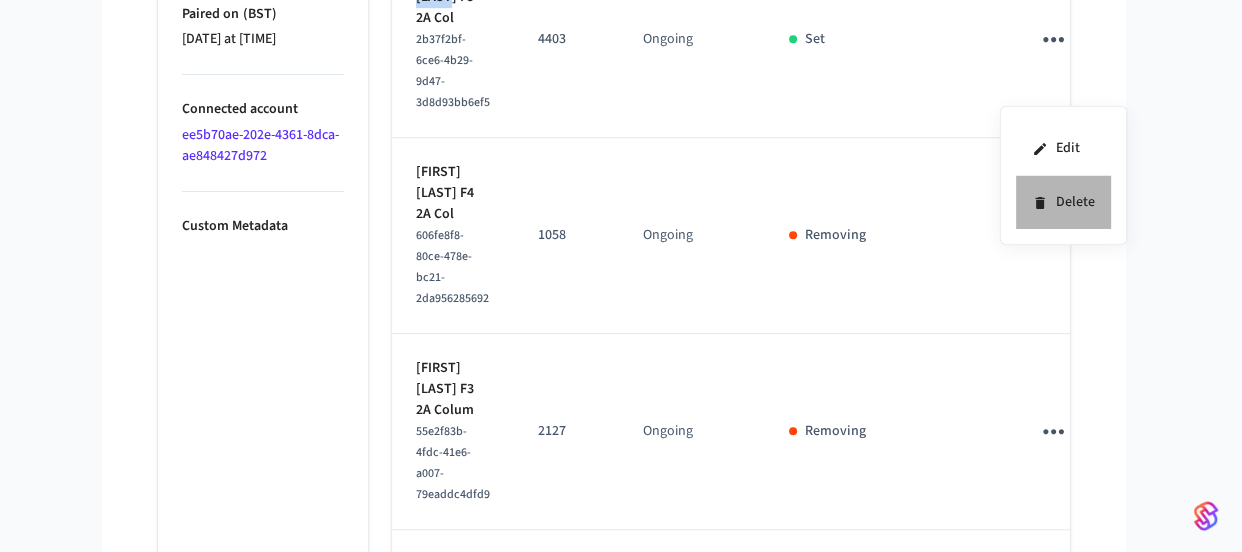 click on "Delete" at bounding box center (1063, 202) 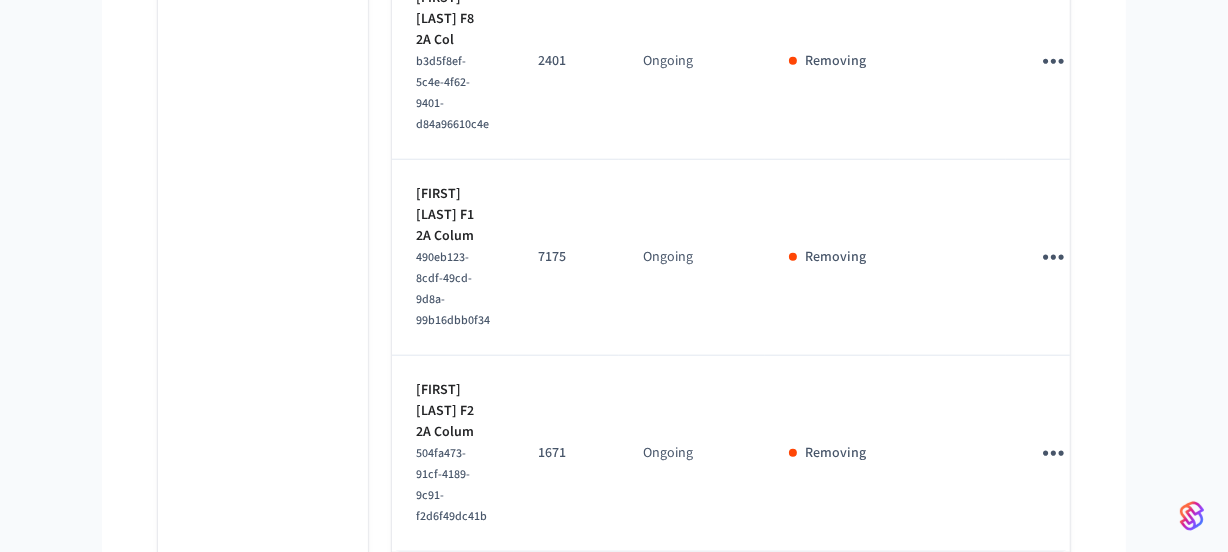 scroll, scrollTop: 1932, scrollLeft: 0, axis: vertical 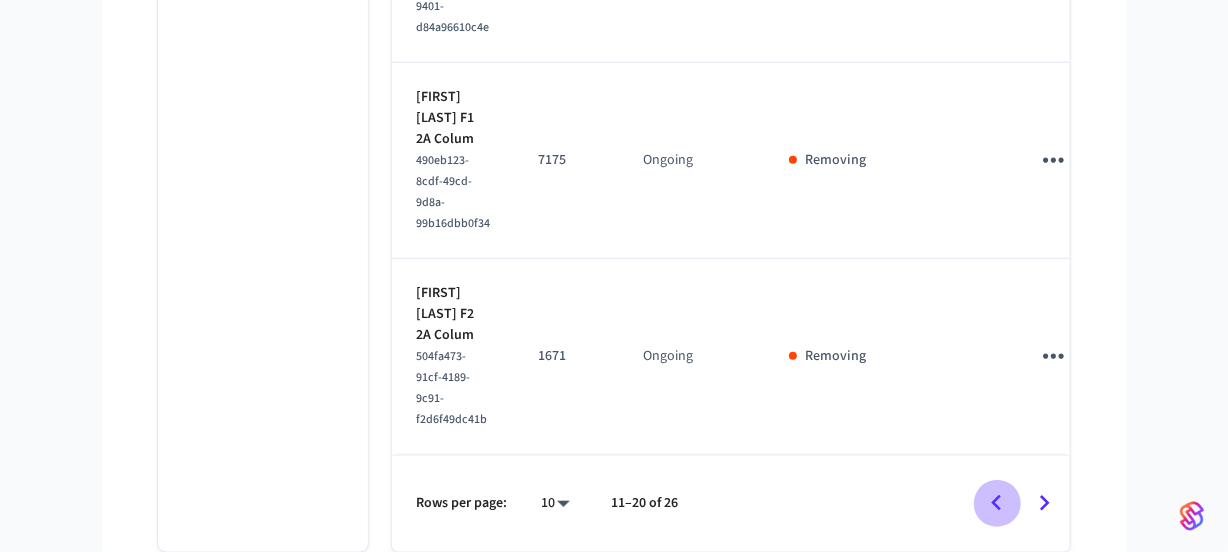 click 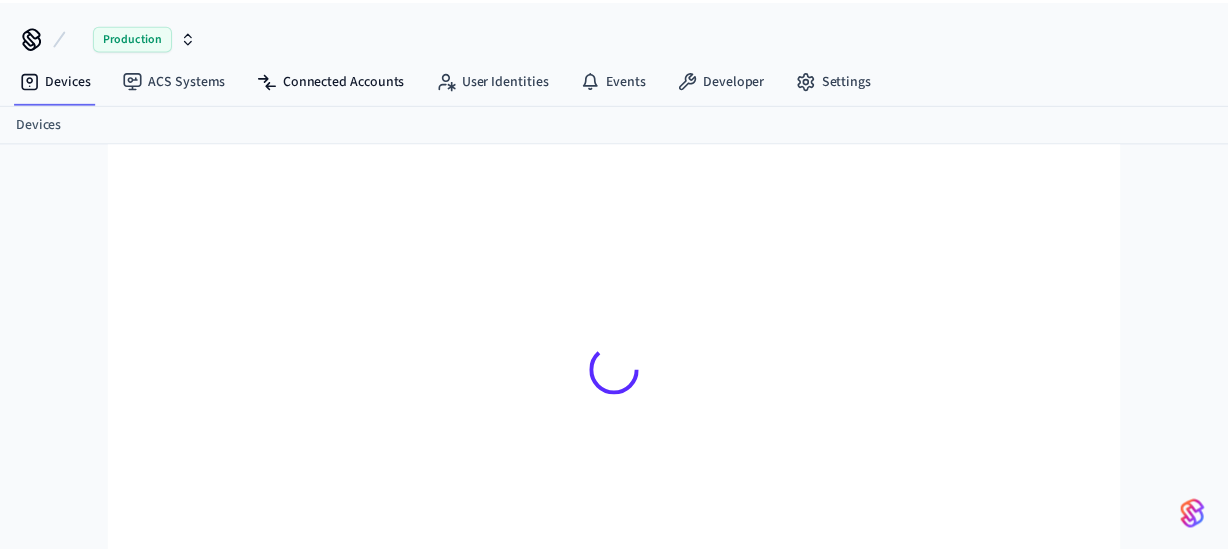 scroll, scrollTop: 0, scrollLeft: 0, axis: both 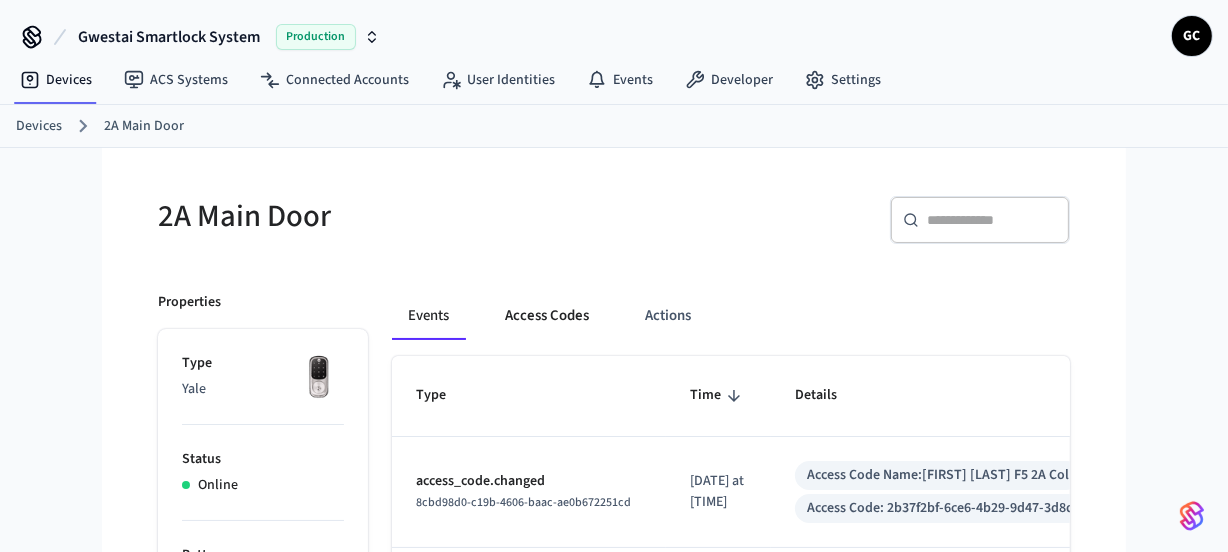 click on "Access Codes" at bounding box center [547, 316] 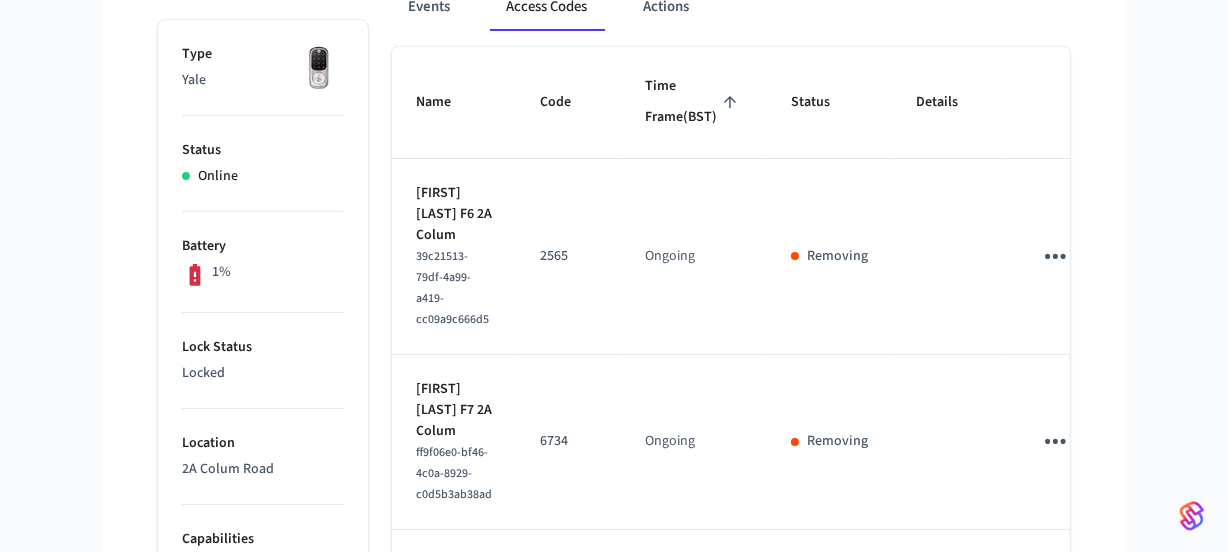 scroll, scrollTop: 454, scrollLeft: 0, axis: vertical 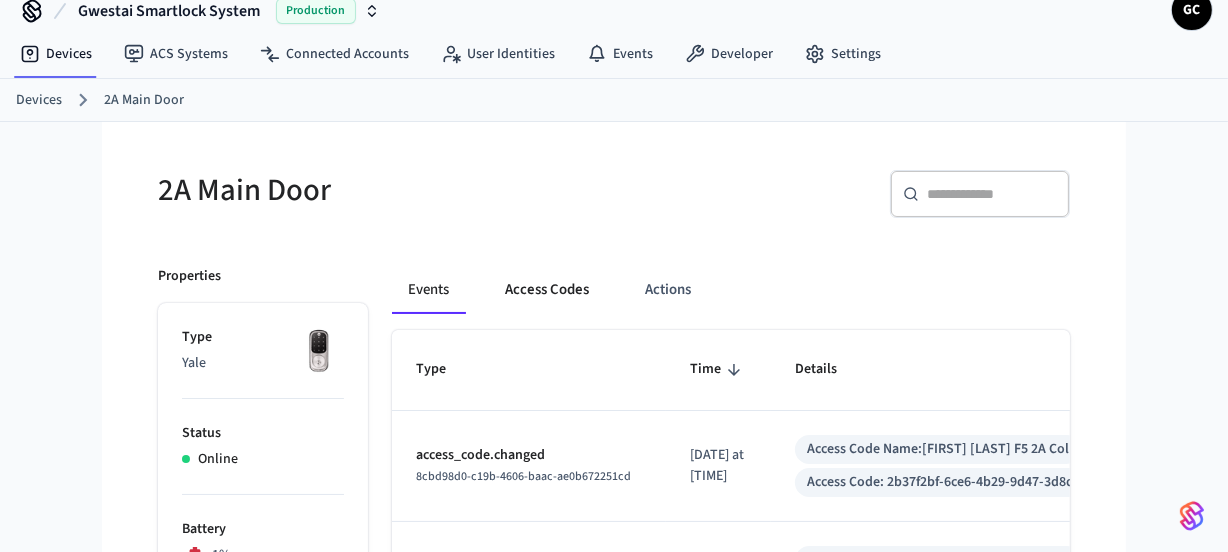 click on "Access Codes" at bounding box center [547, 290] 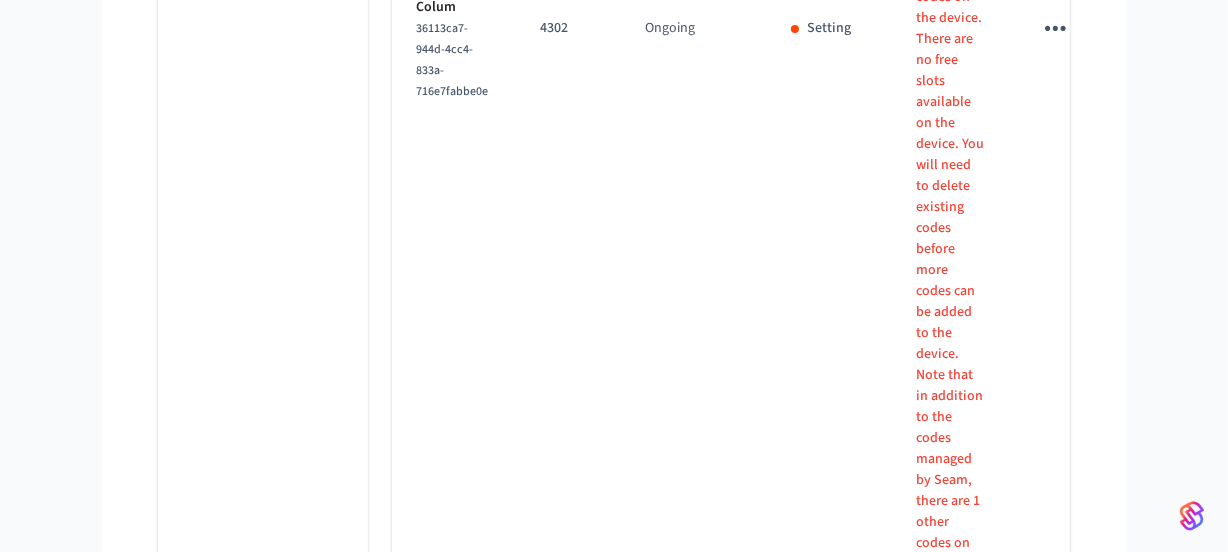 scroll, scrollTop: 7117, scrollLeft: 0, axis: vertical 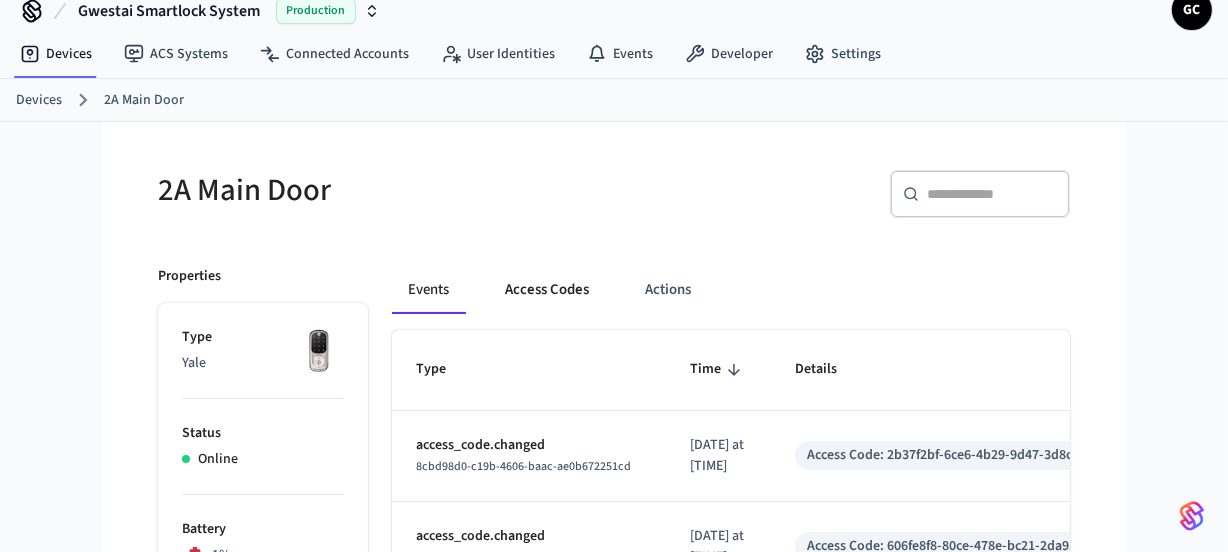 click on "Access Codes" at bounding box center (547, 290) 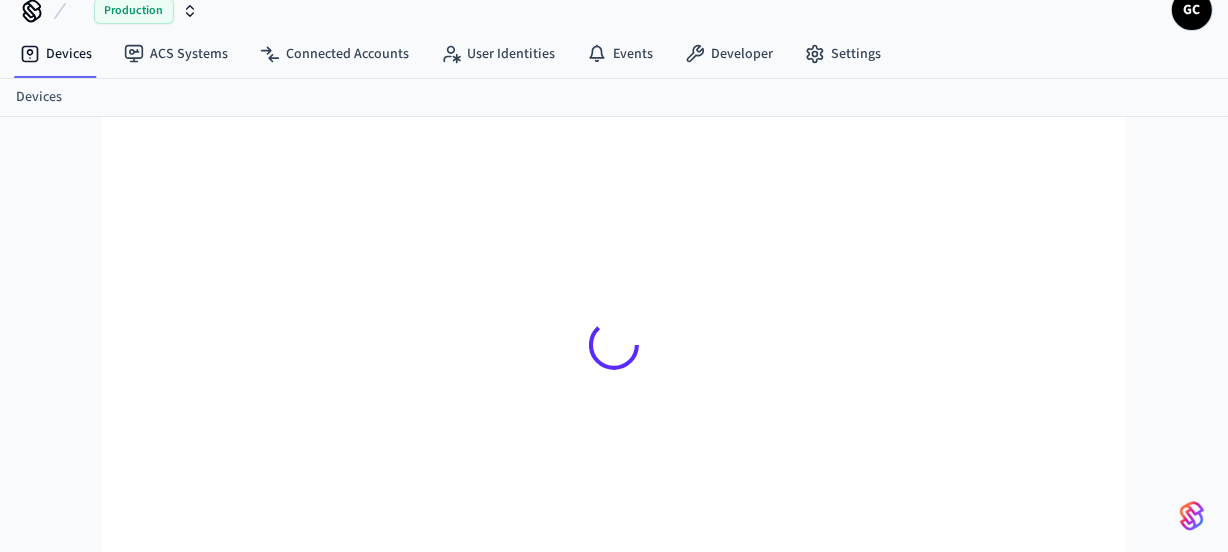 scroll, scrollTop: 26, scrollLeft: 0, axis: vertical 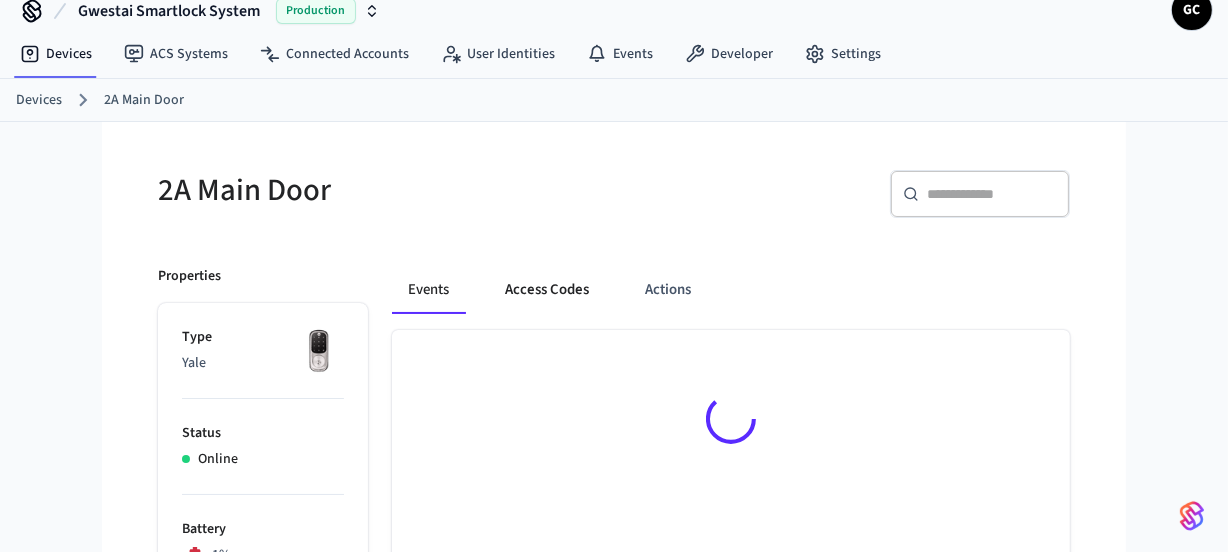 click on "Access Codes" at bounding box center [547, 290] 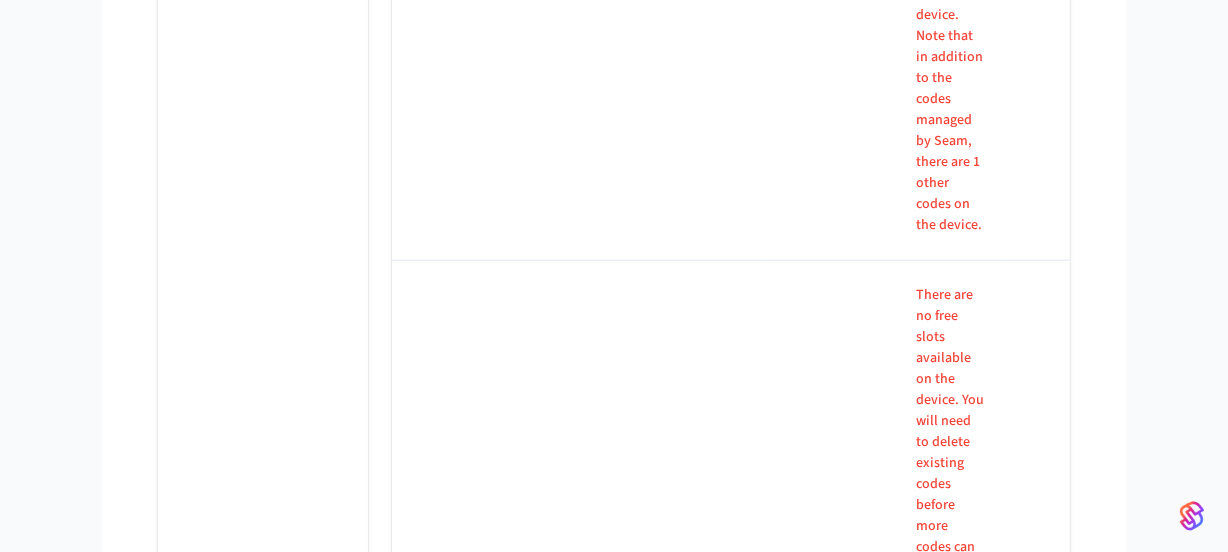 scroll, scrollTop: 2208, scrollLeft: 0, axis: vertical 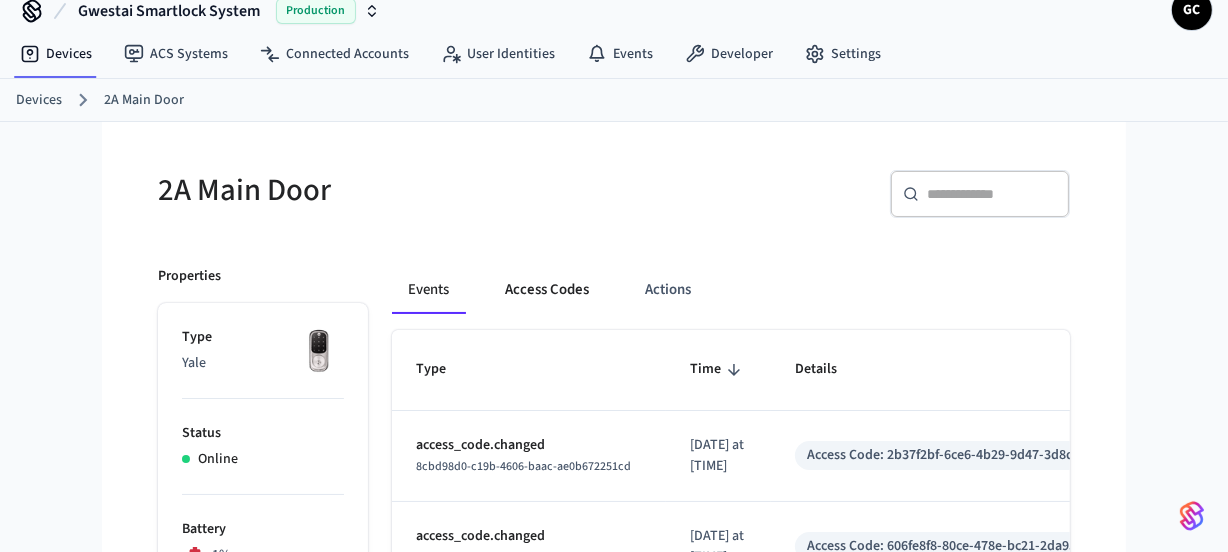 click on "Access Codes" at bounding box center [547, 290] 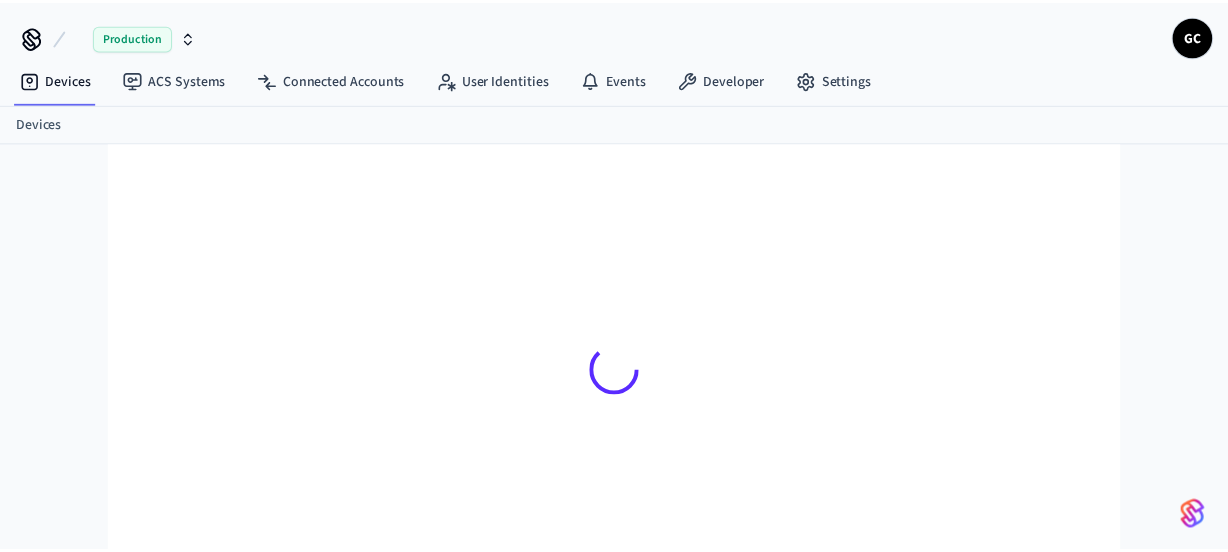 scroll, scrollTop: 0, scrollLeft: 0, axis: both 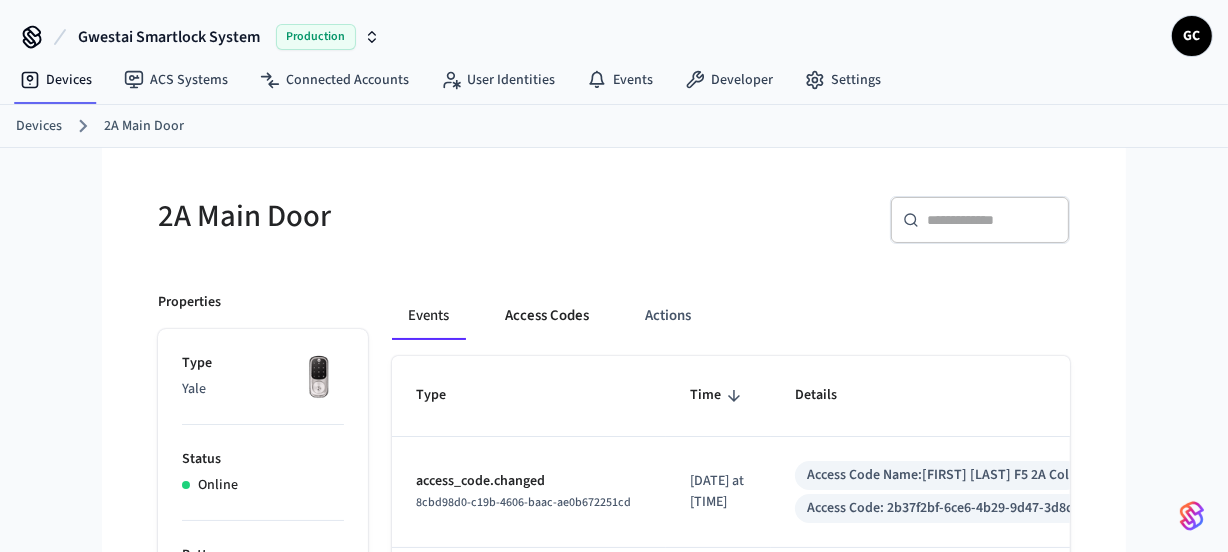 click on "Access Codes" at bounding box center [547, 316] 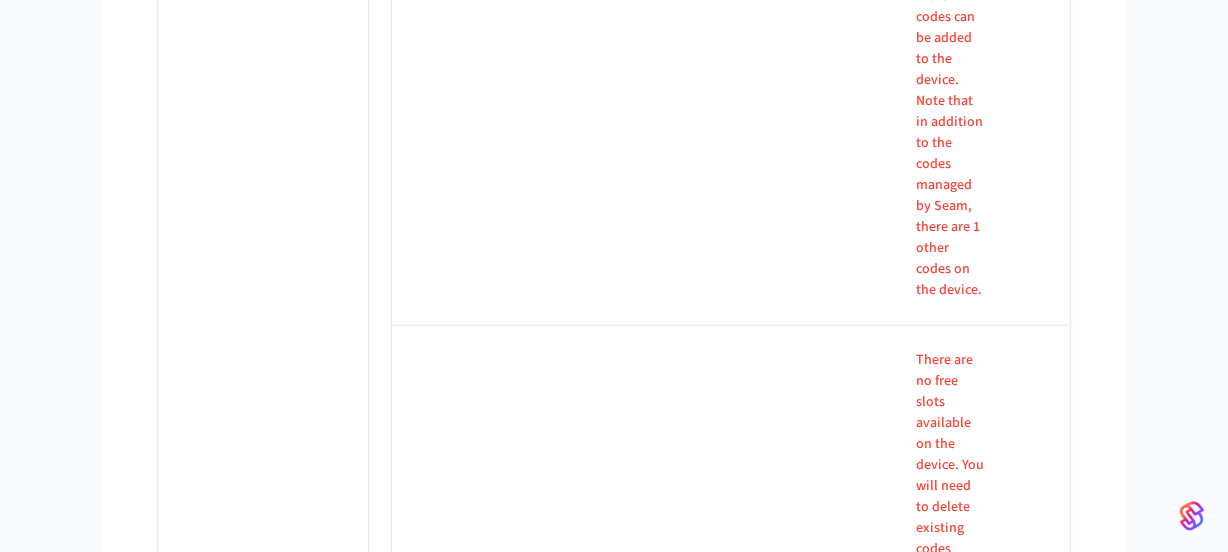 scroll, scrollTop: 1818, scrollLeft: 0, axis: vertical 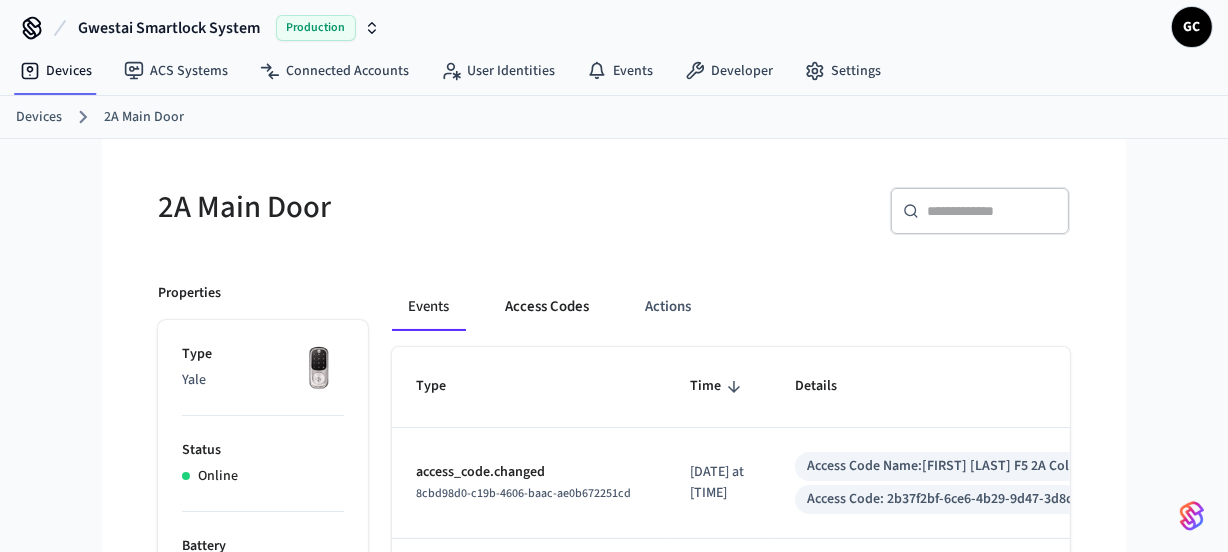 click on "Access Codes" at bounding box center [547, 307] 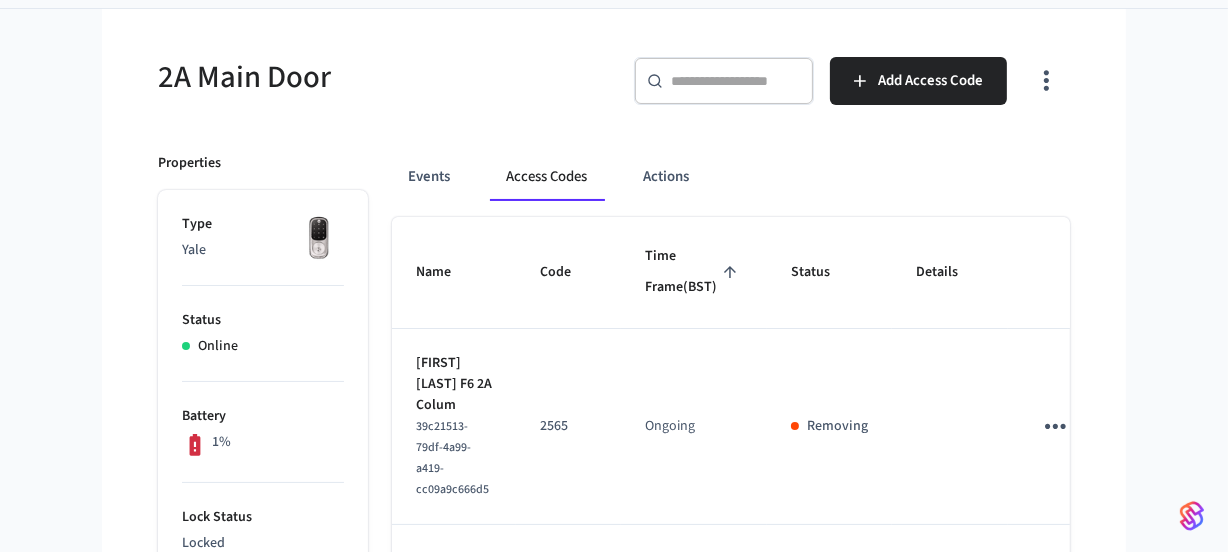 scroll, scrollTop: 0, scrollLeft: 0, axis: both 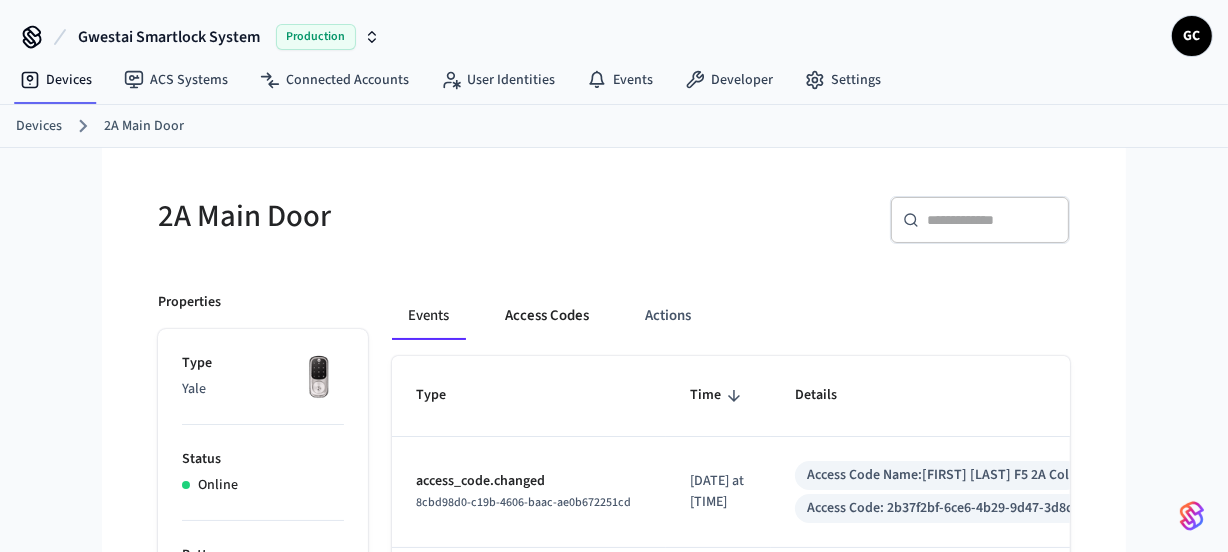 click on "Access Codes" at bounding box center (547, 316) 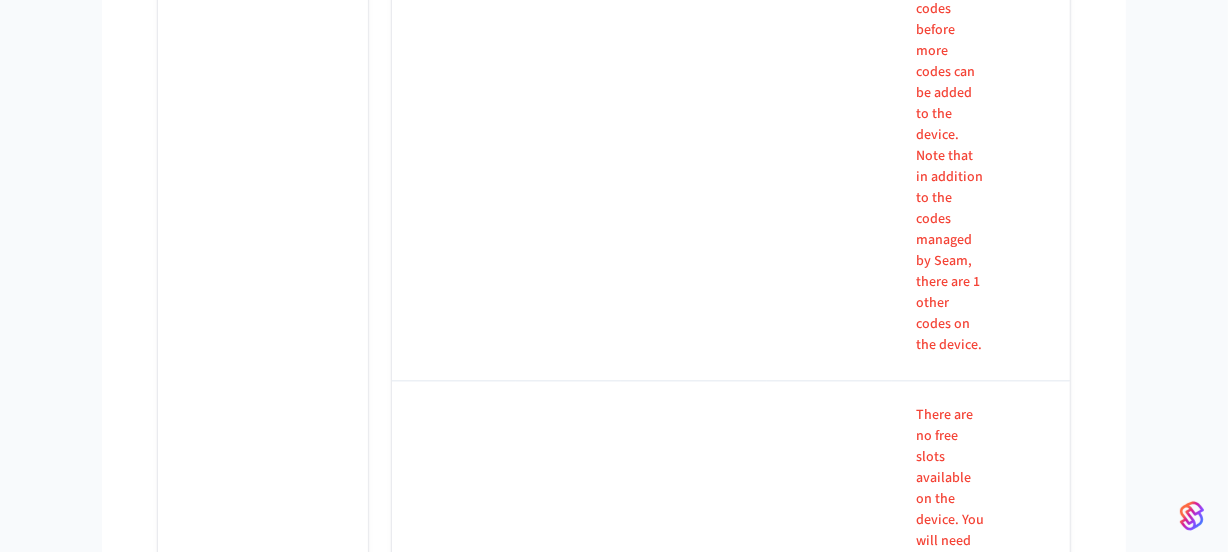 scroll, scrollTop: 4272, scrollLeft: 0, axis: vertical 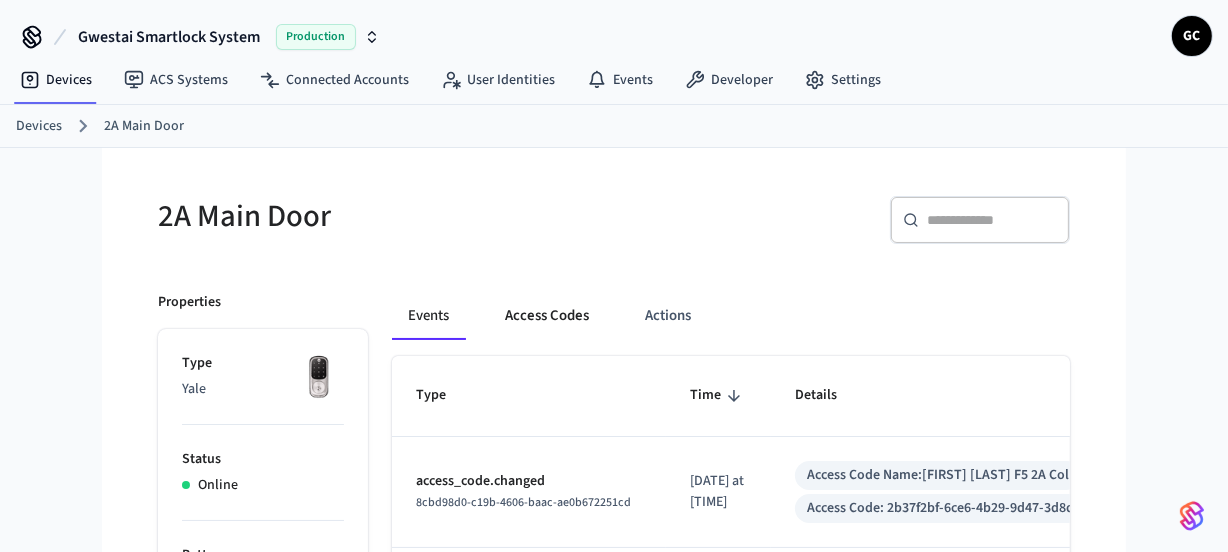 click on "Access Codes" at bounding box center (547, 316) 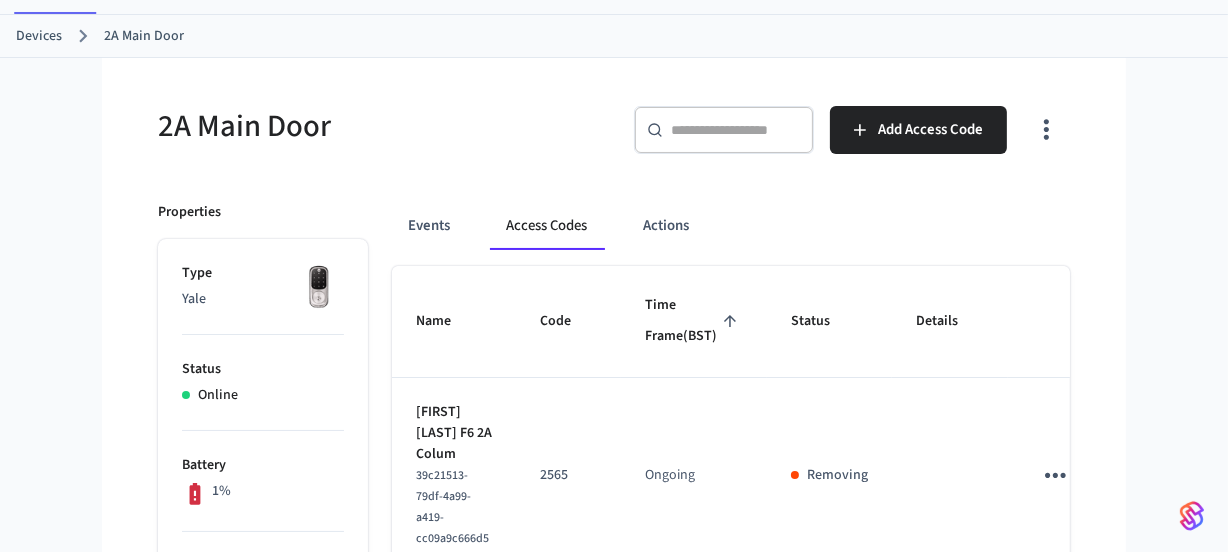 scroll, scrollTop: 0, scrollLeft: 0, axis: both 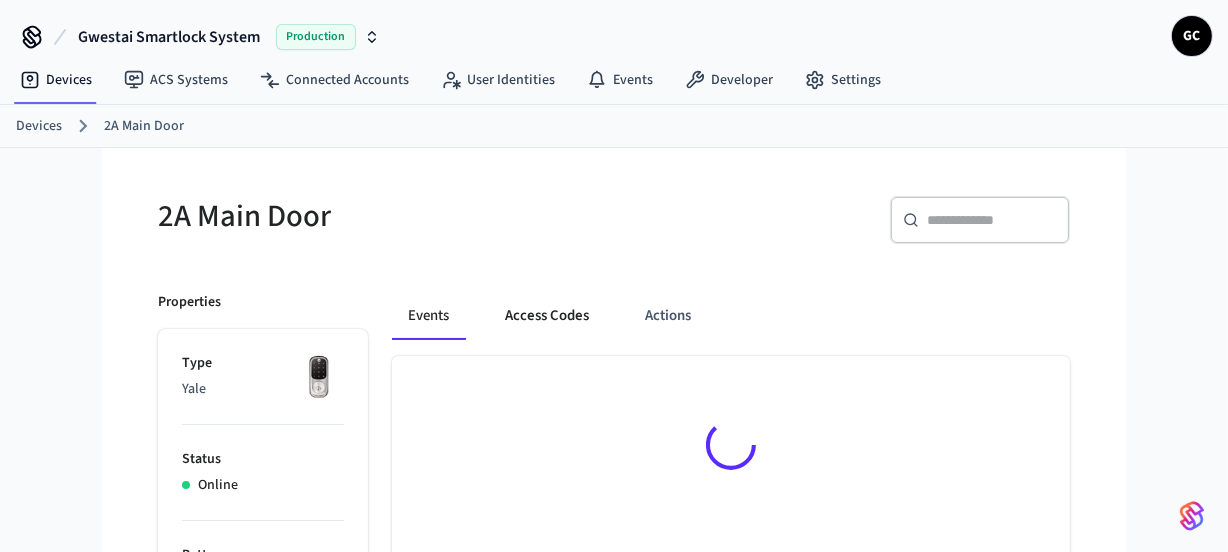 click on "Access Codes" at bounding box center (547, 316) 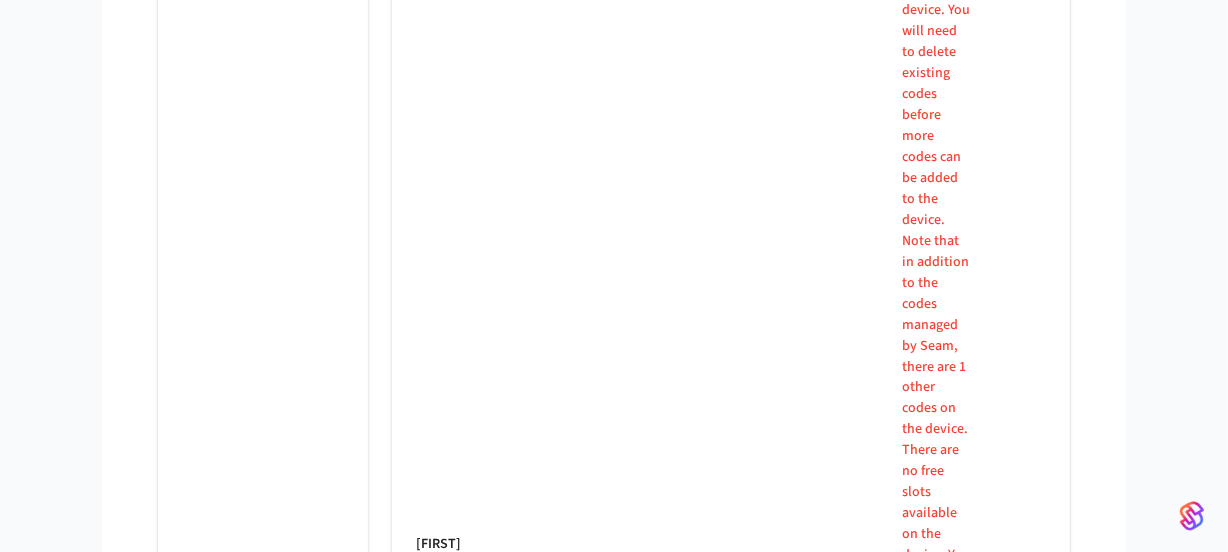 scroll, scrollTop: 3181, scrollLeft: 0, axis: vertical 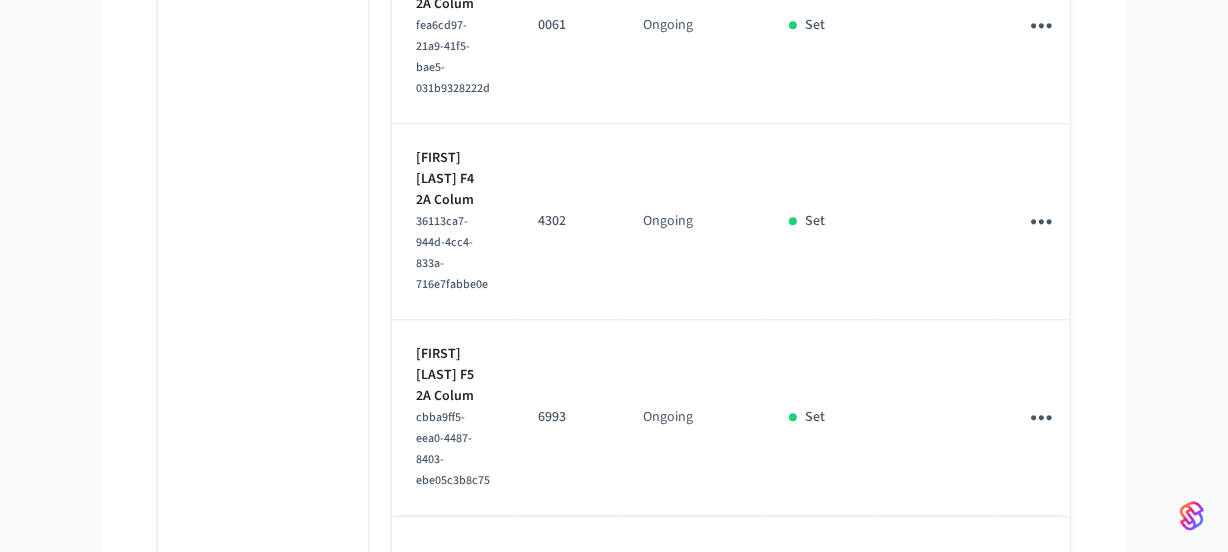 click 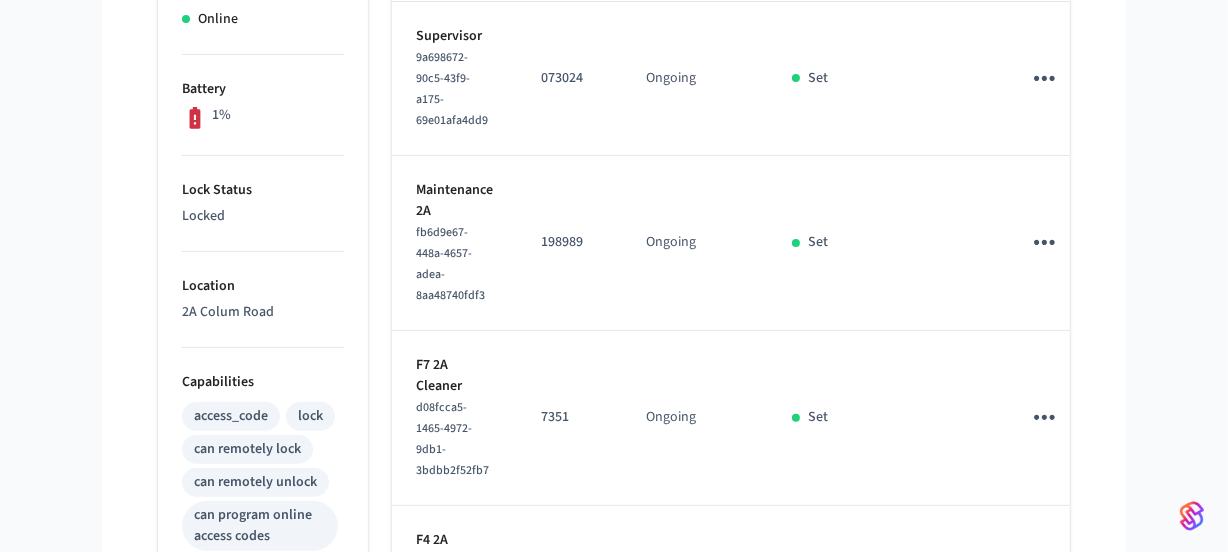 scroll, scrollTop: 0, scrollLeft: 0, axis: both 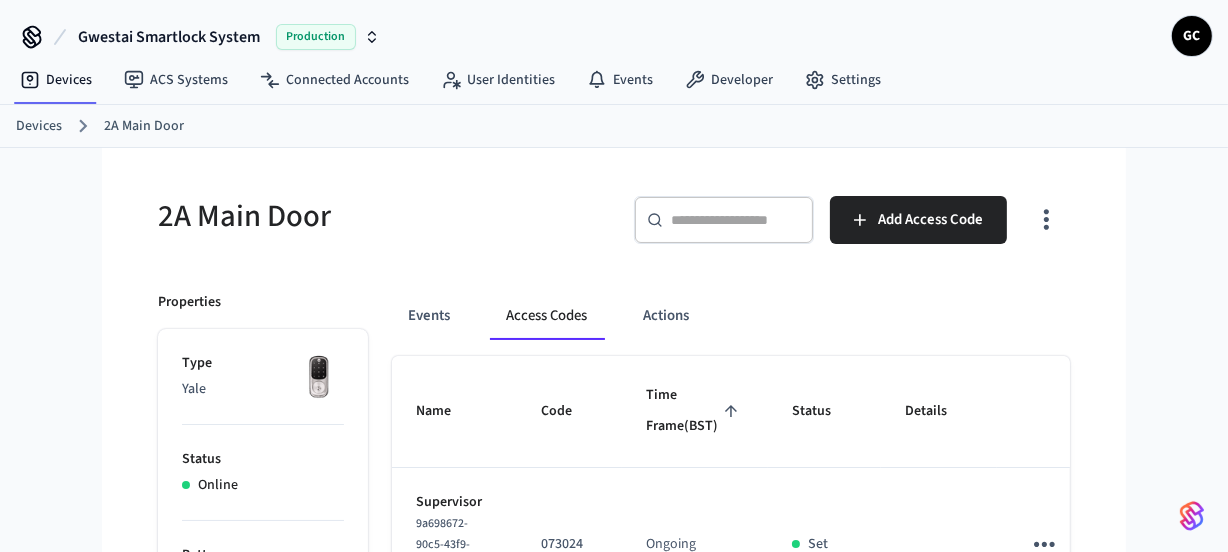 drag, startPoint x: 6, startPoint y: 120, endPoint x: 17, endPoint y: 124, distance: 11.7046995 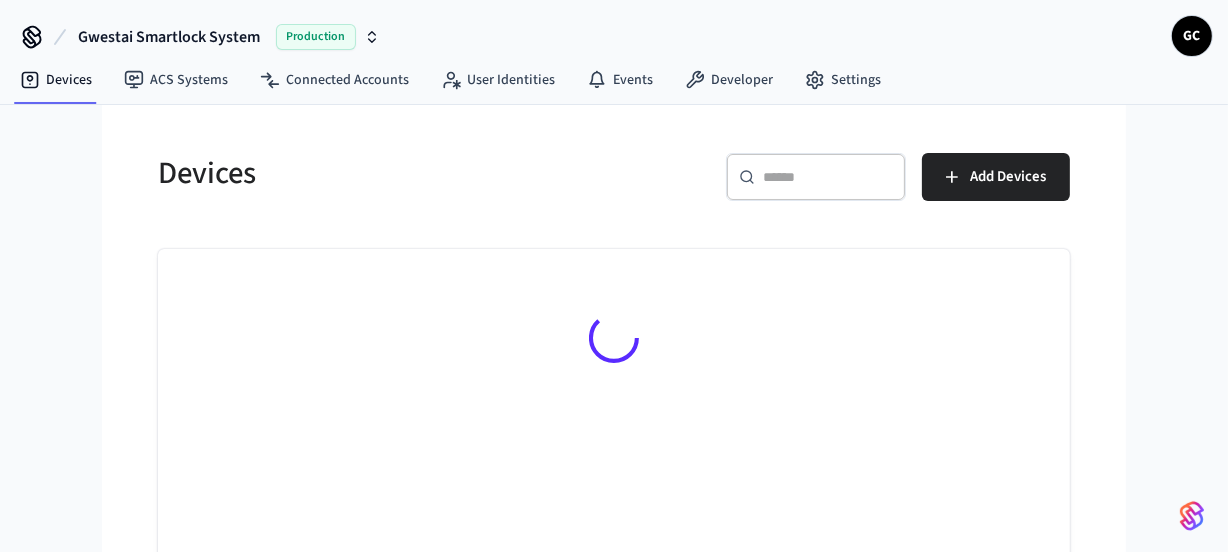 click at bounding box center [828, 177] 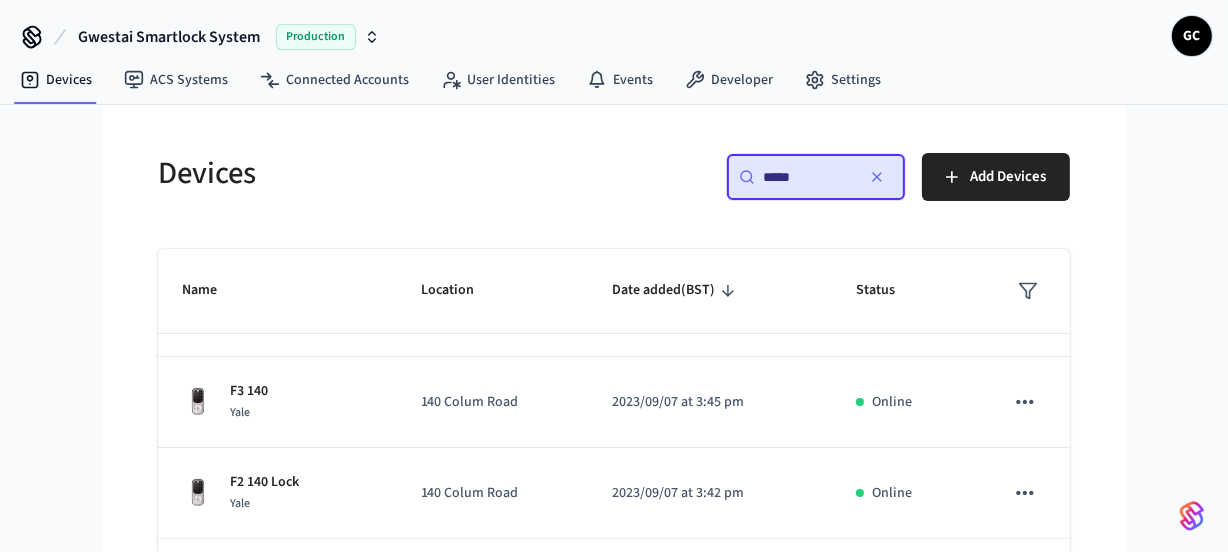 scroll, scrollTop: 250, scrollLeft: 0, axis: vertical 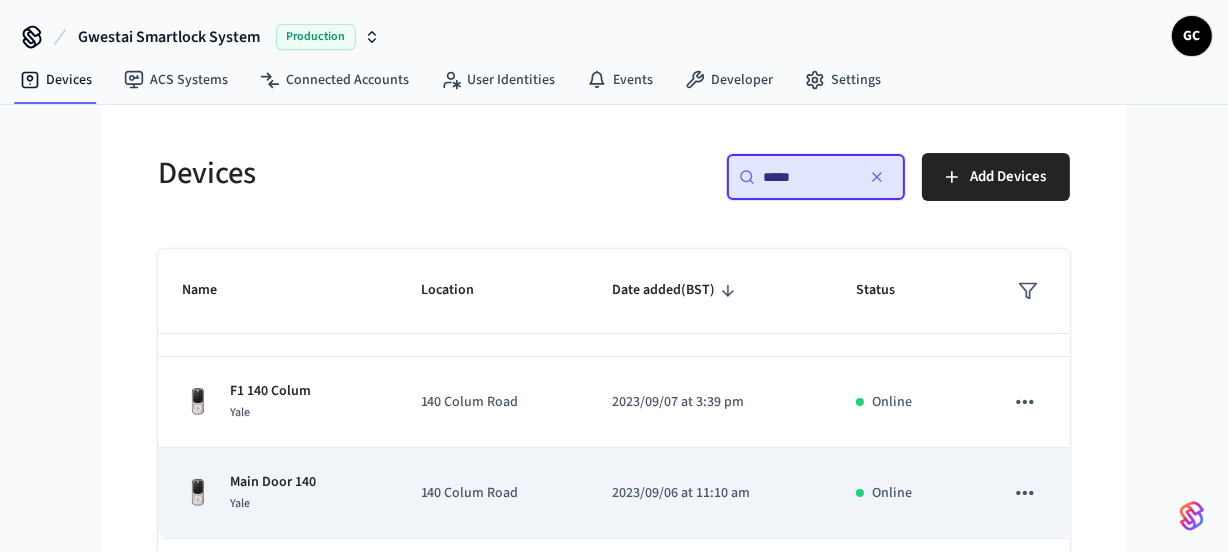 type on "*****" 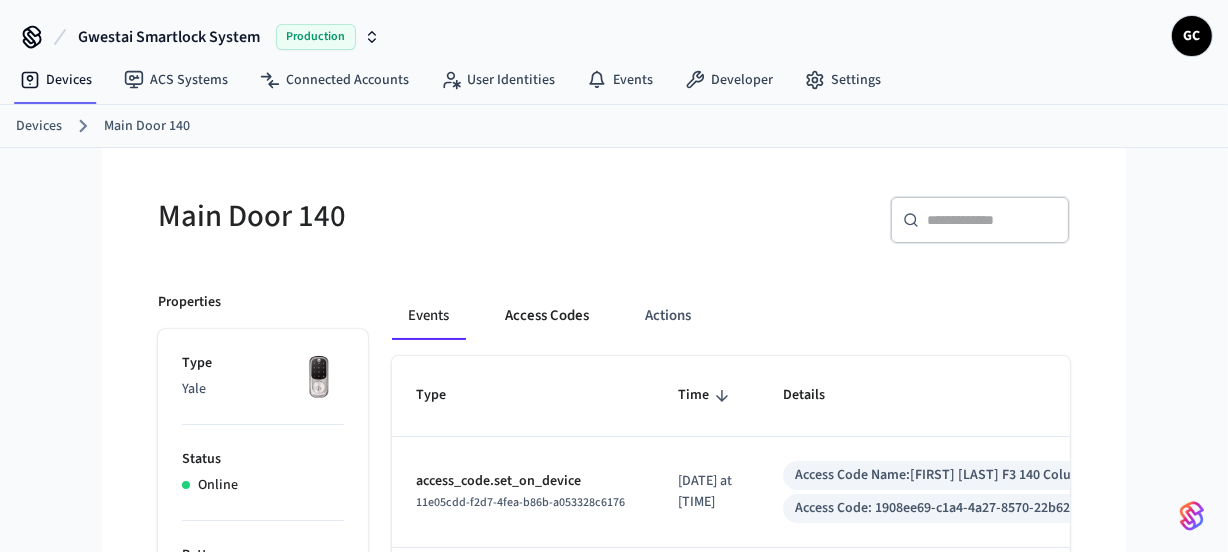 click on "Access Codes" at bounding box center [547, 316] 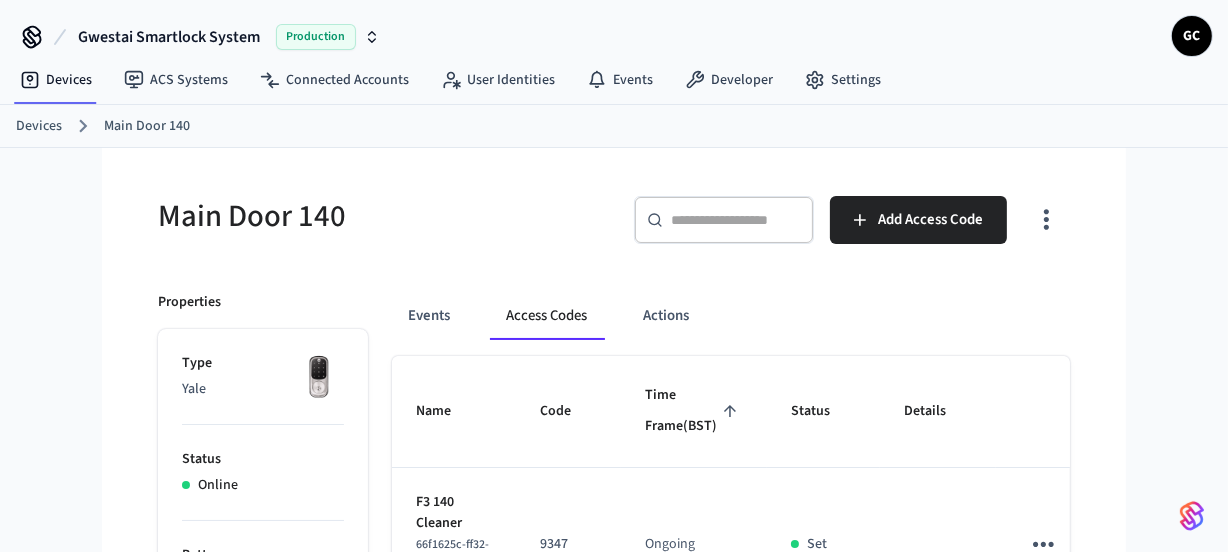 click on "Access Codes" at bounding box center (546, 316) 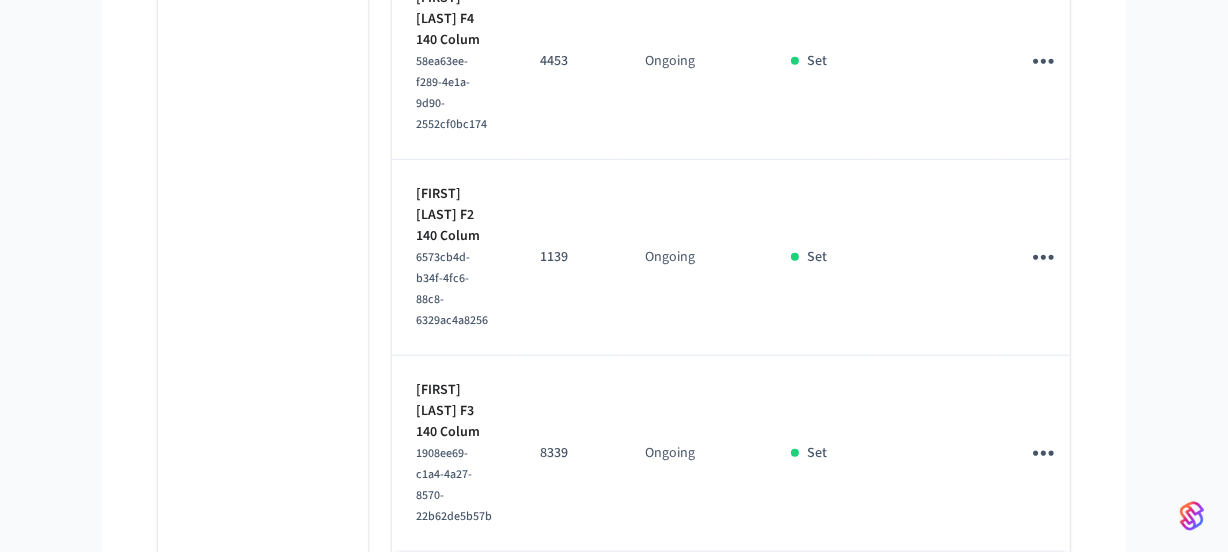 scroll, scrollTop: 1828, scrollLeft: 0, axis: vertical 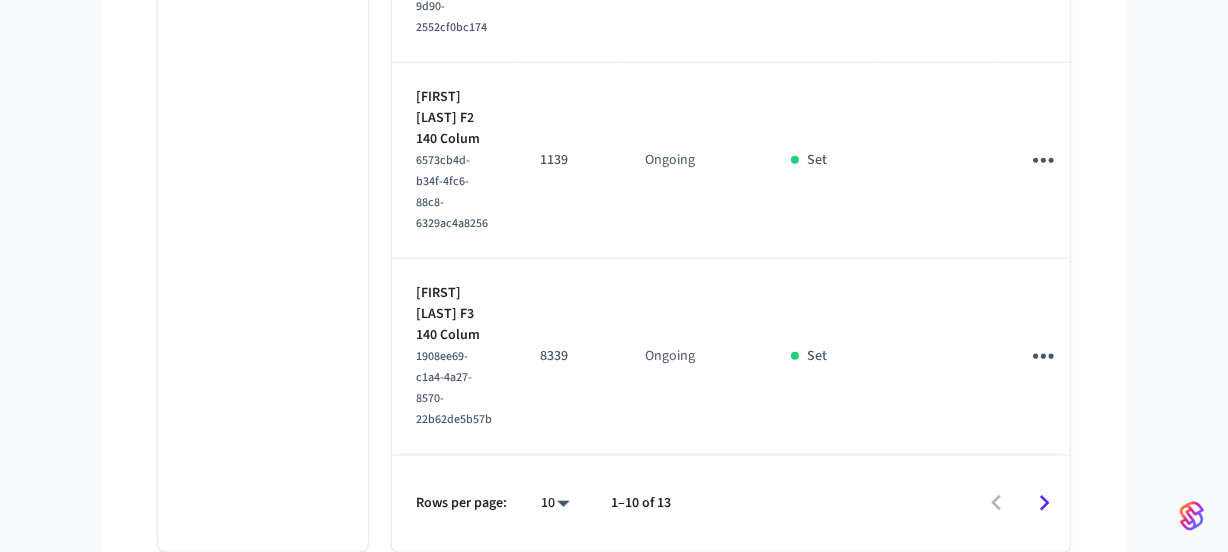 click 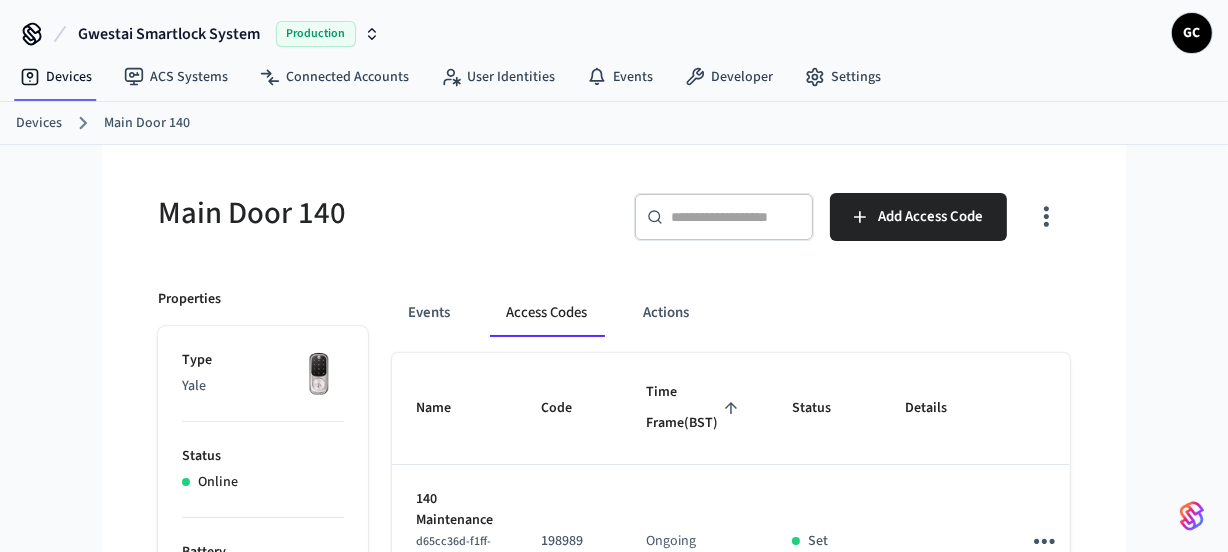 scroll, scrollTop: 0, scrollLeft: 0, axis: both 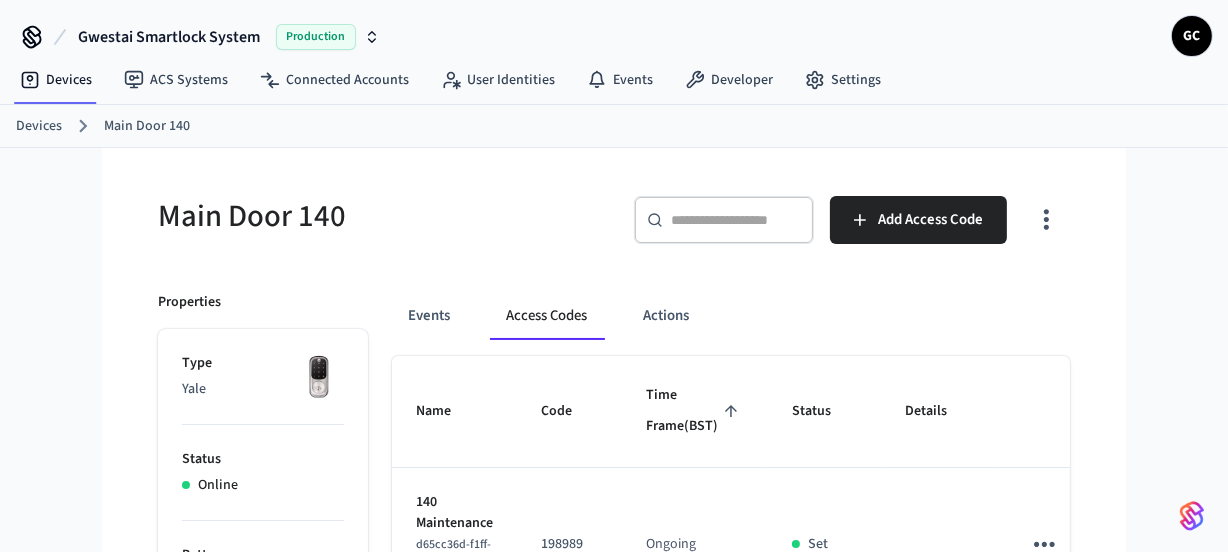 click on "Devices" at bounding box center [39, 126] 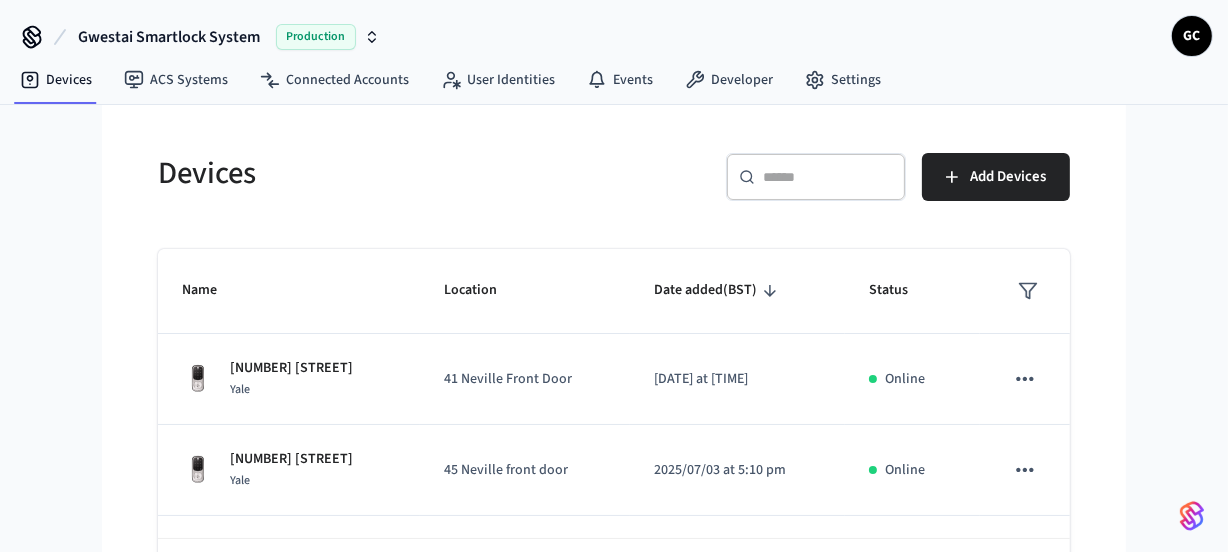 click on "​ ​" at bounding box center [816, 177] 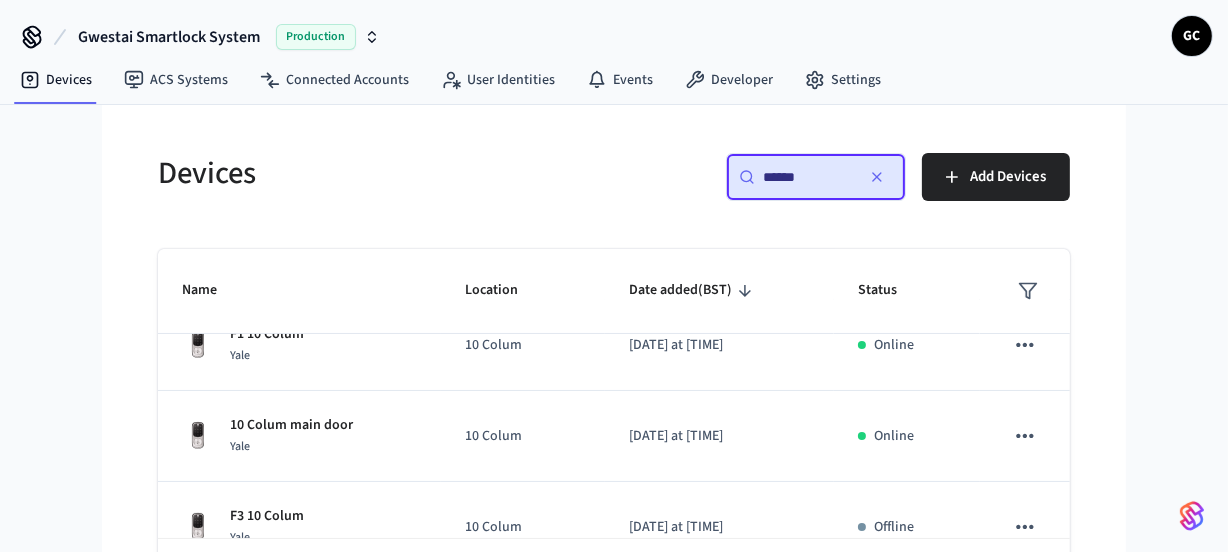 scroll, scrollTop: 250, scrollLeft: 0, axis: vertical 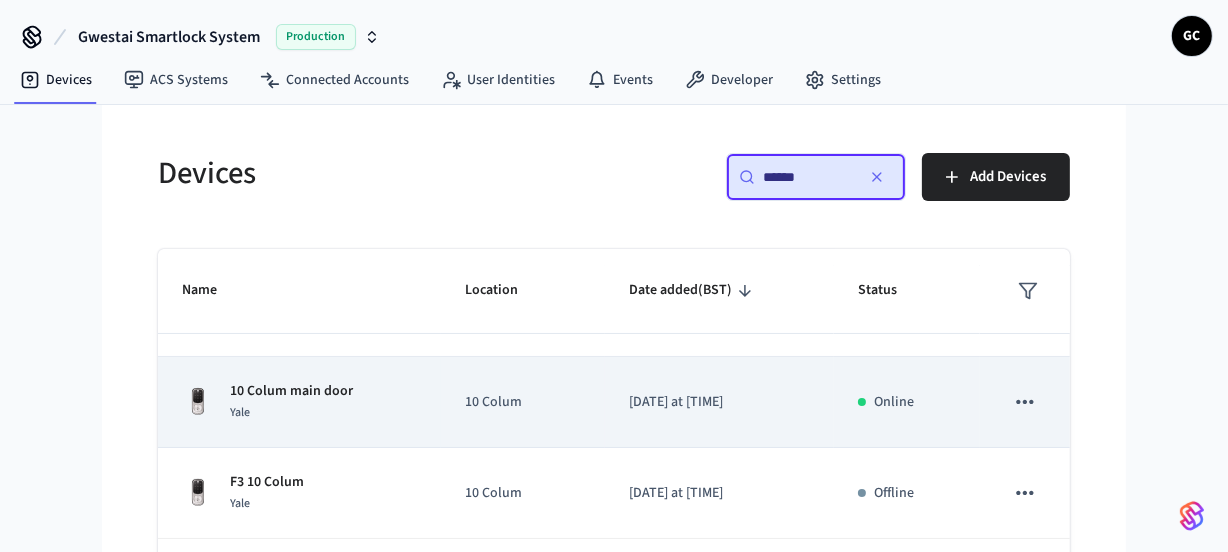 type on "******" 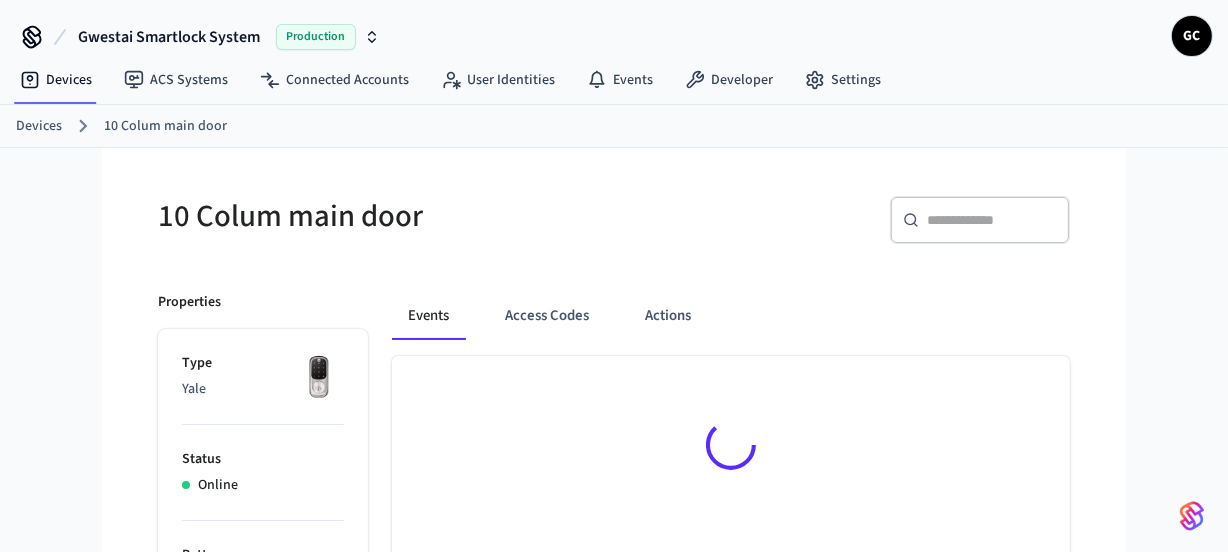 drag, startPoint x: 534, startPoint y: 310, endPoint x: 593, endPoint y: 354, distance: 73.60027 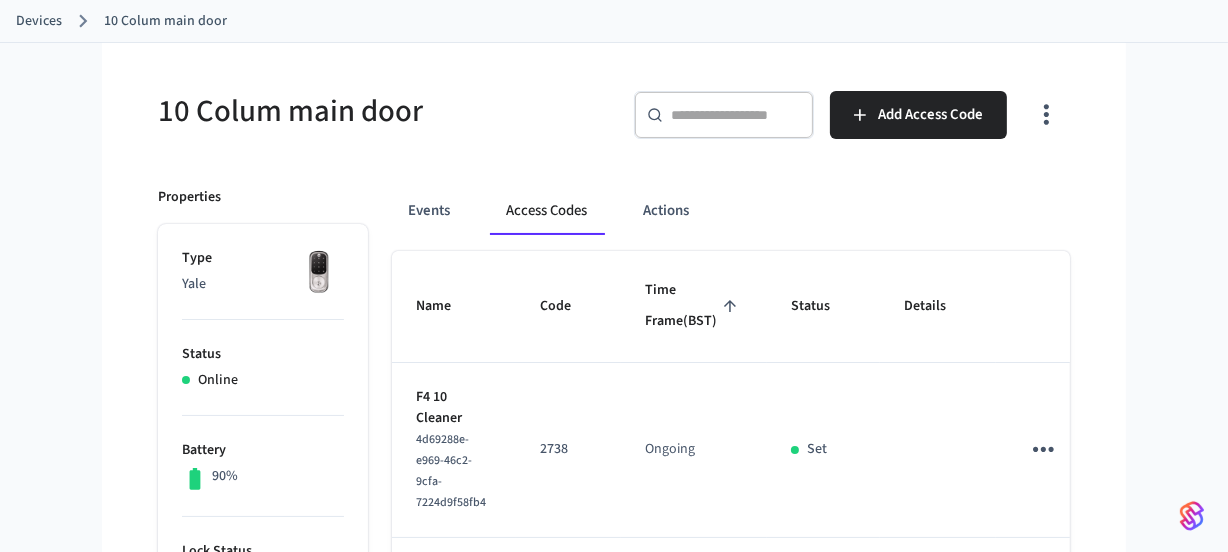 scroll, scrollTop: 0, scrollLeft: 0, axis: both 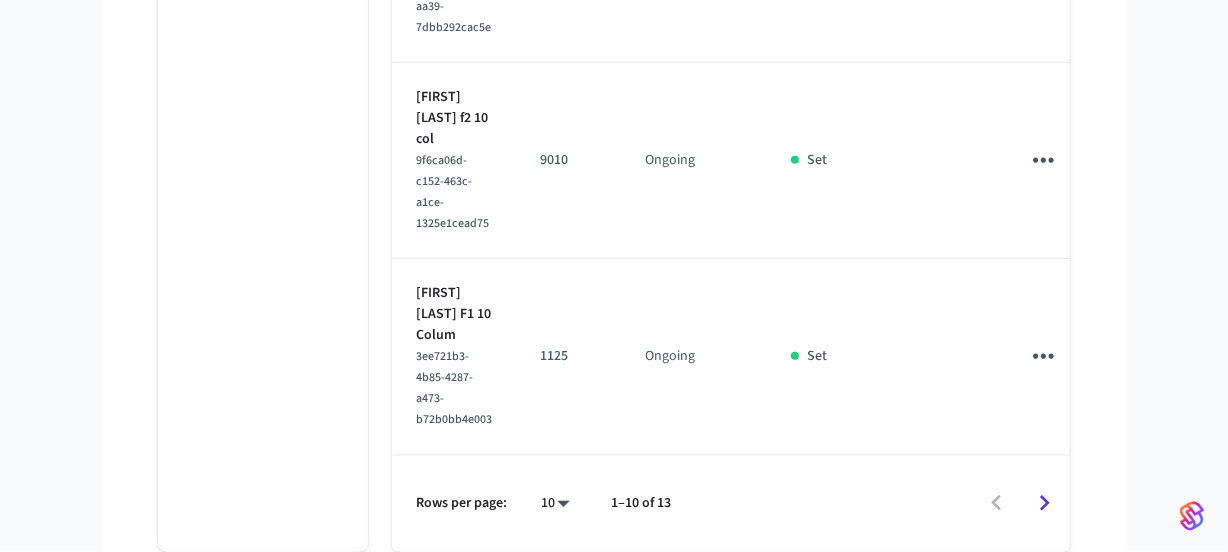 drag, startPoint x: 1041, startPoint y: 502, endPoint x: 1016, endPoint y: 501, distance: 25.019993 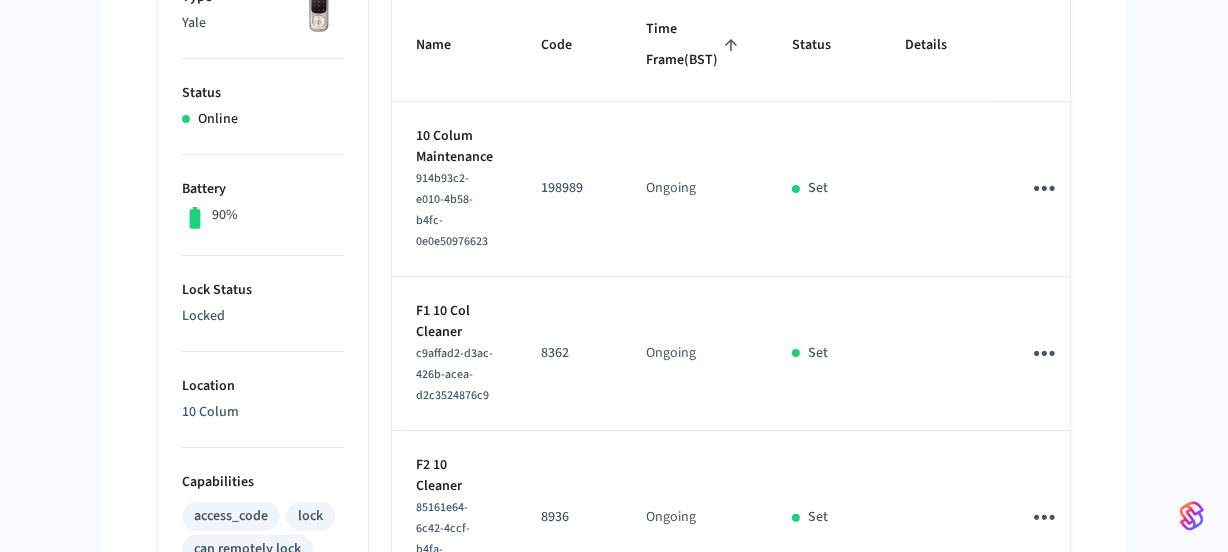 scroll, scrollTop: 0, scrollLeft: 0, axis: both 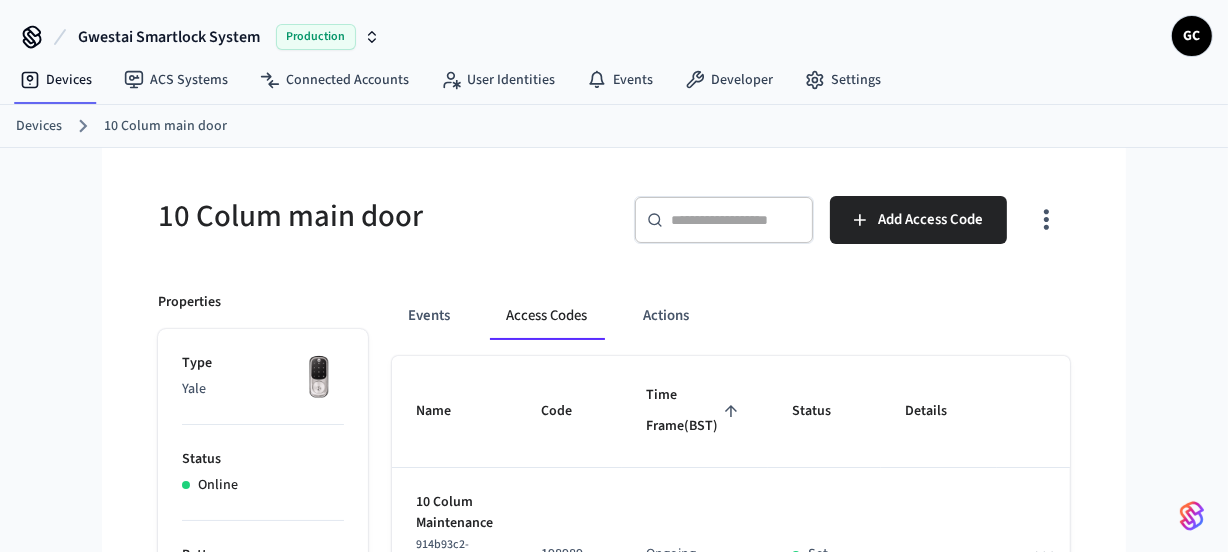 click on "Devices" at bounding box center (39, 126) 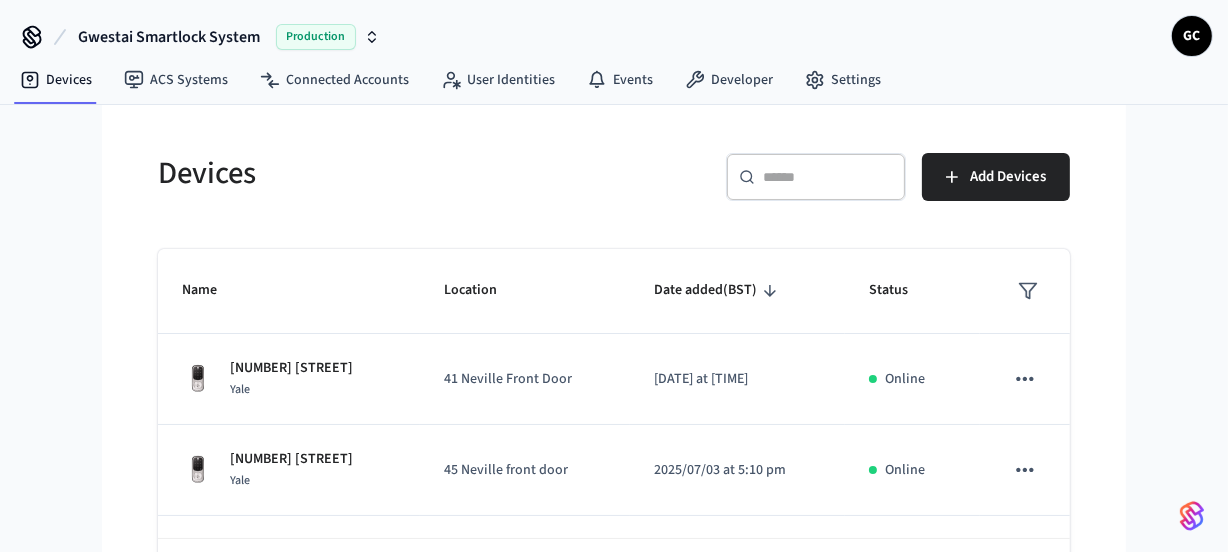 click on "​ ​" at bounding box center (816, 177) 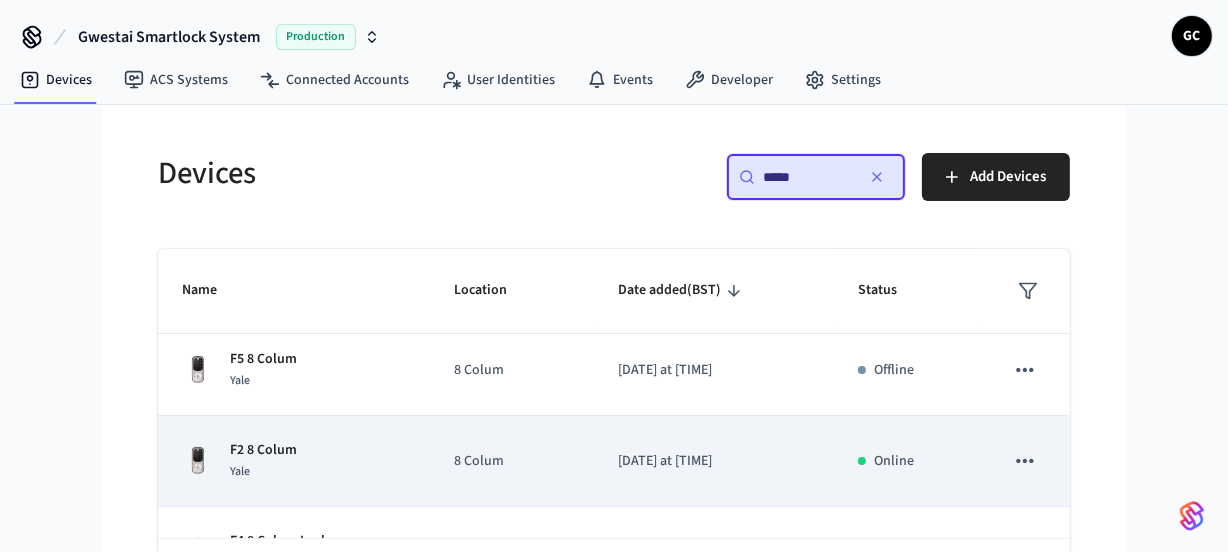 scroll, scrollTop: 341, scrollLeft: 0, axis: vertical 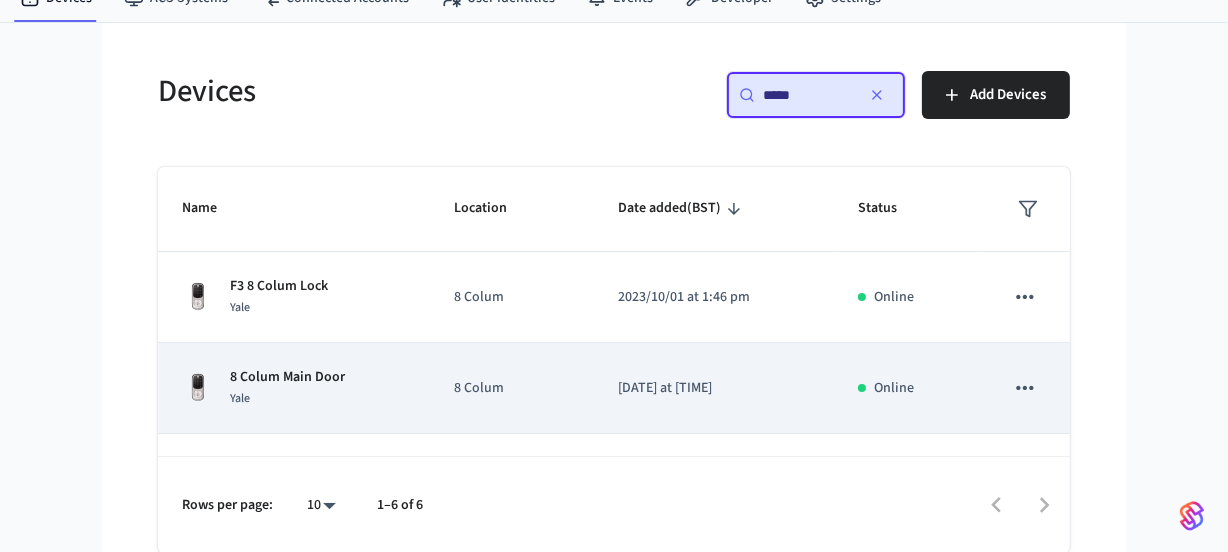 type on "*****" 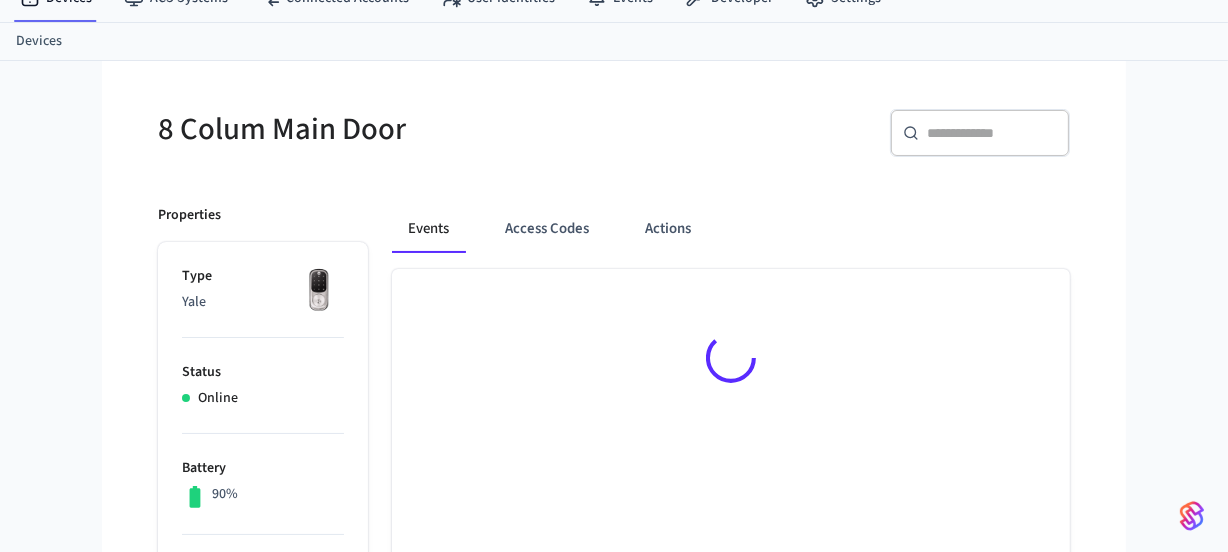scroll, scrollTop: 0, scrollLeft: 0, axis: both 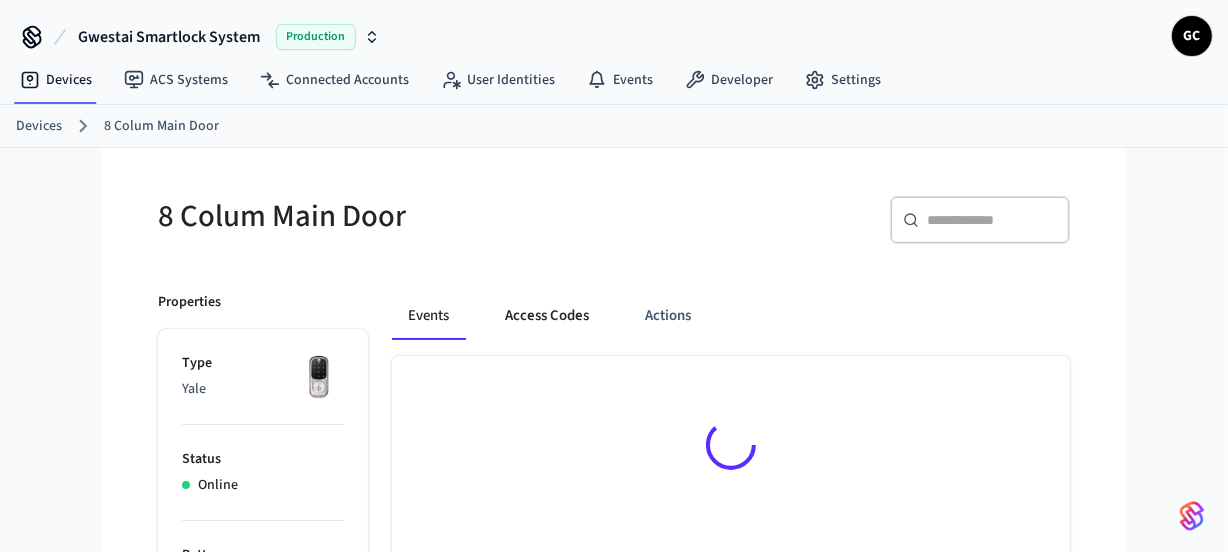 click on "Access Codes" at bounding box center [547, 316] 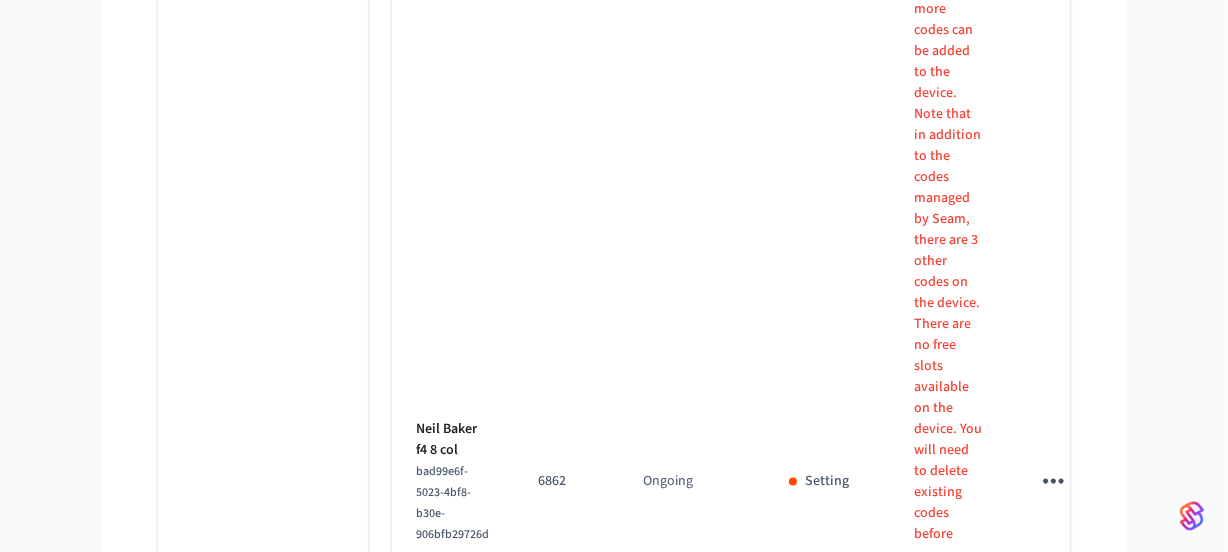 scroll, scrollTop: 2150, scrollLeft: 0, axis: vertical 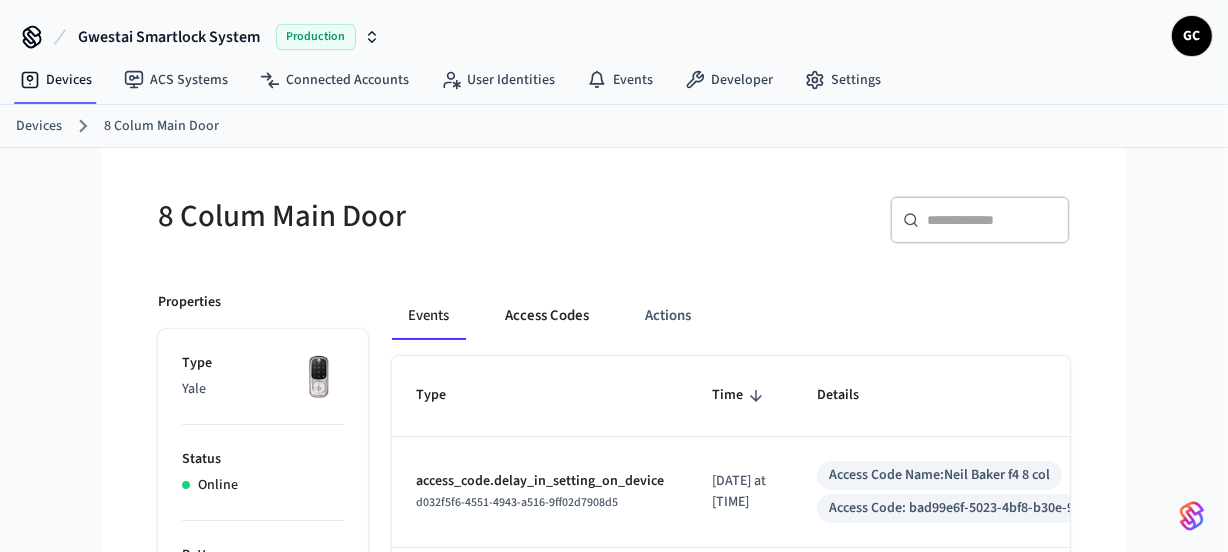 click on "Access Codes" at bounding box center [547, 316] 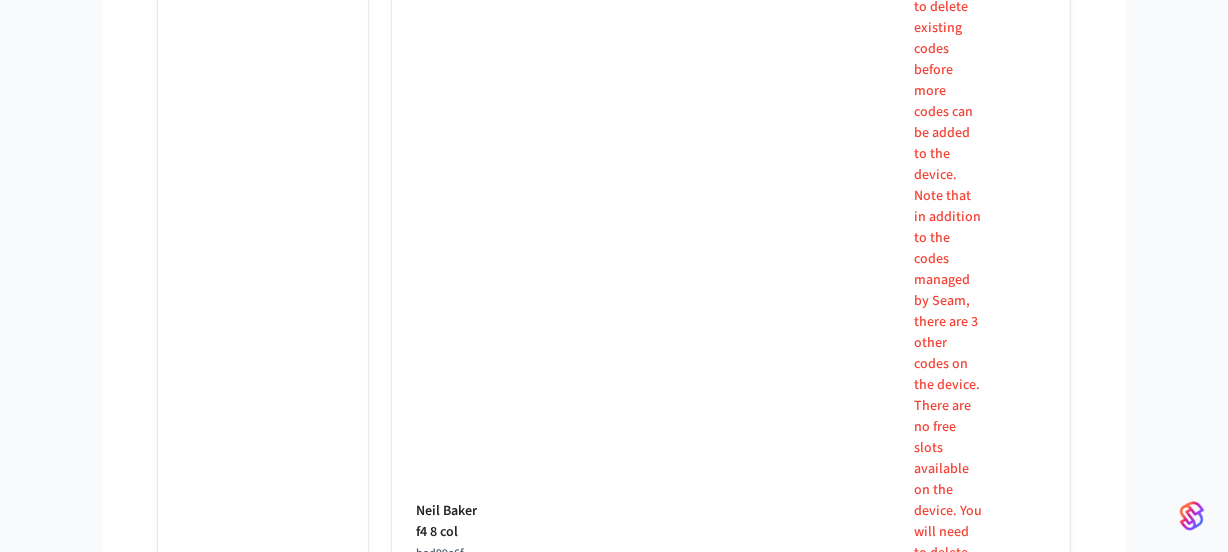 scroll, scrollTop: 2363, scrollLeft: 0, axis: vertical 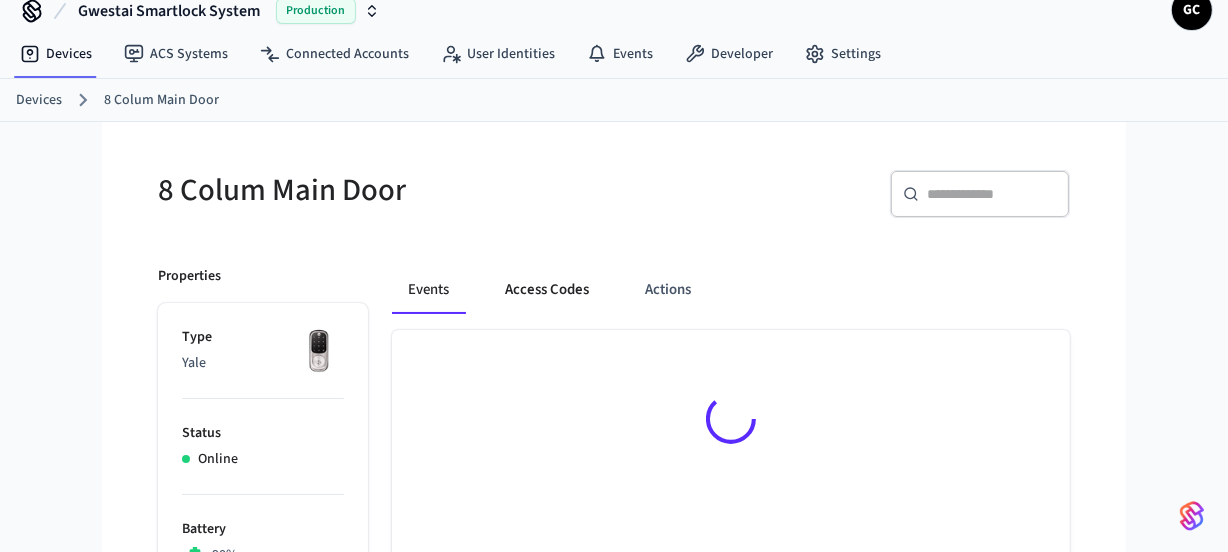 click on "Access Codes" at bounding box center [547, 290] 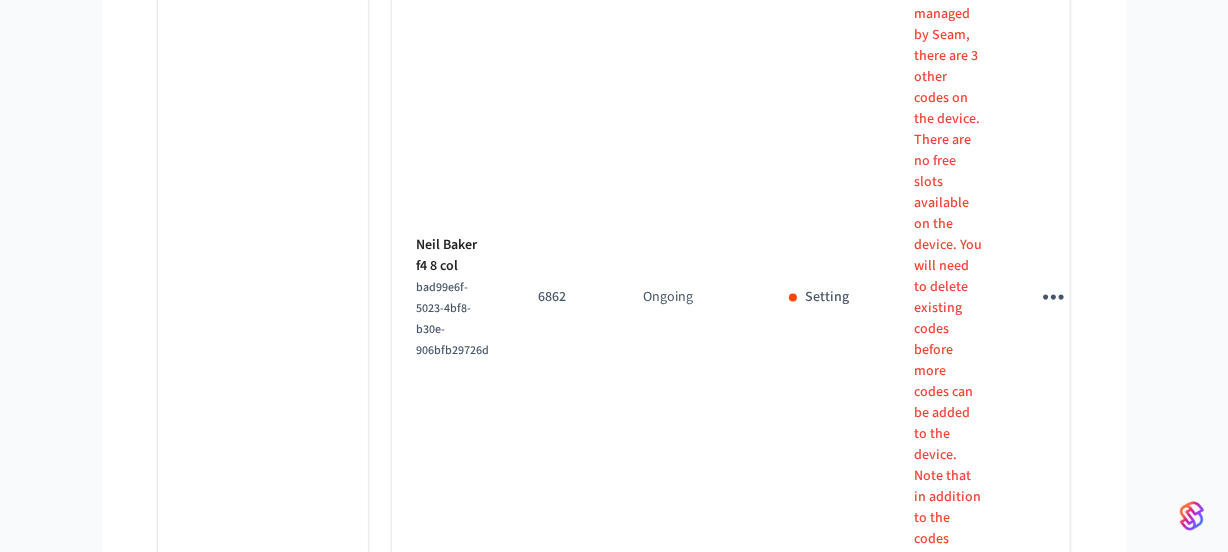 scroll, scrollTop: 2332, scrollLeft: 0, axis: vertical 